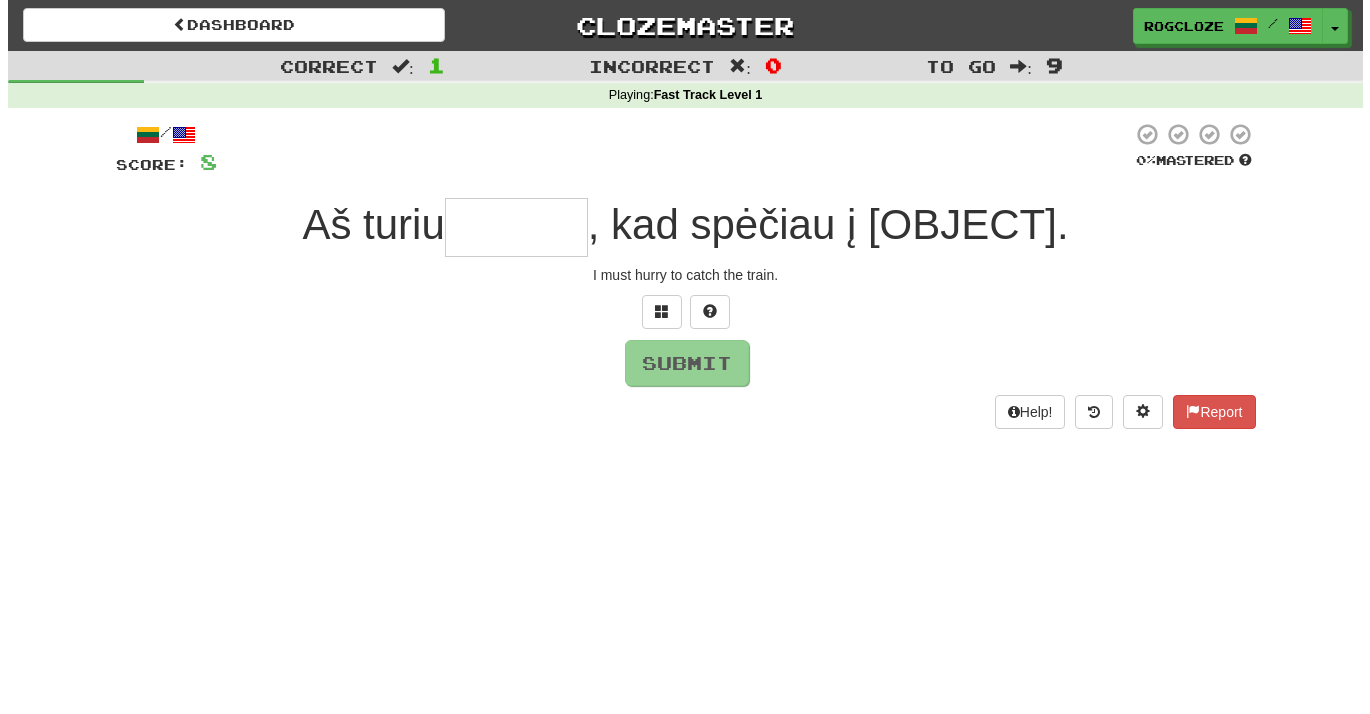 scroll, scrollTop: 0, scrollLeft: 0, axis: both 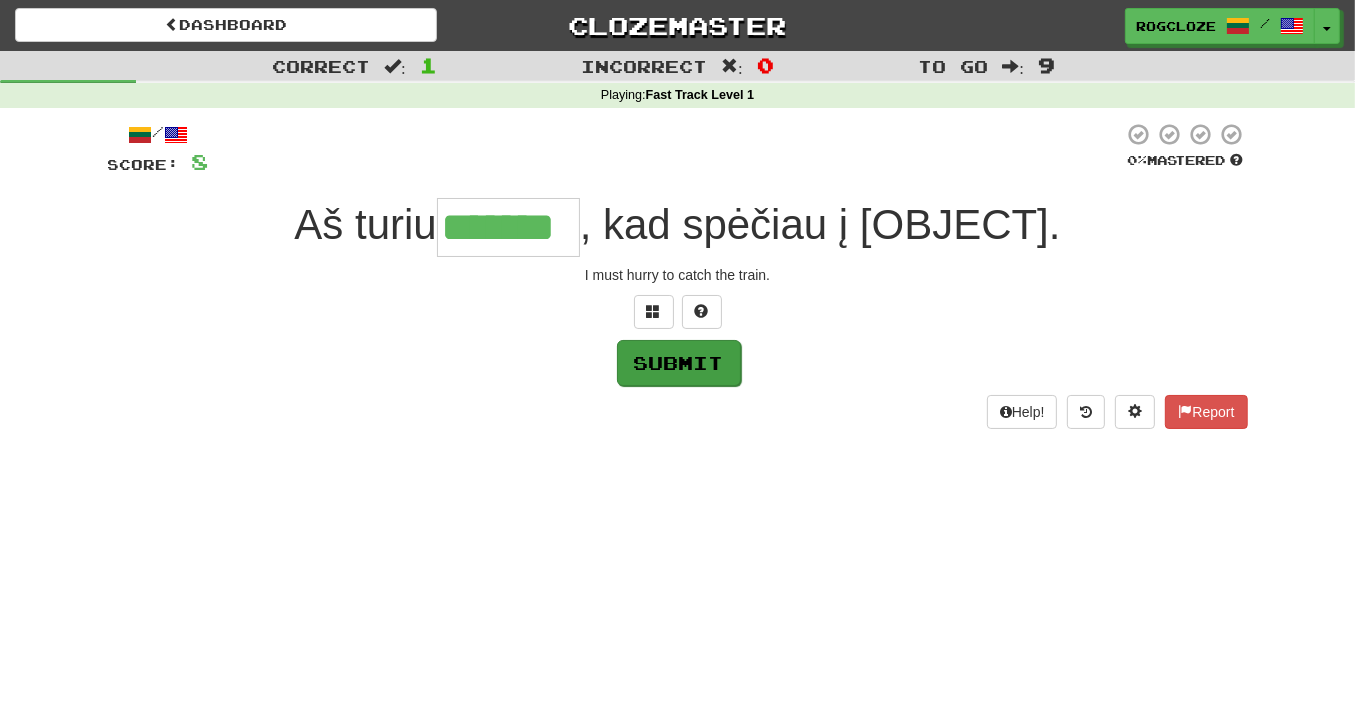 type on "*******" 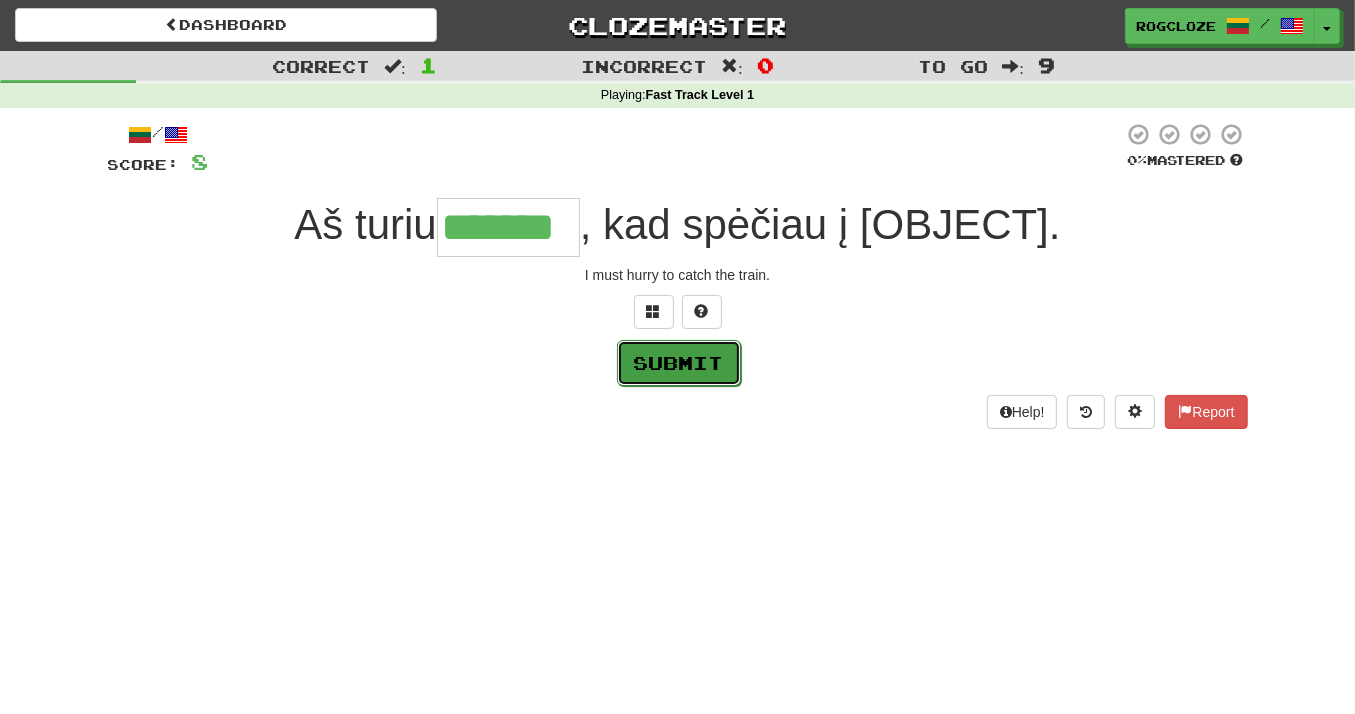 click on "Submit" at bounding box center [679, 363] 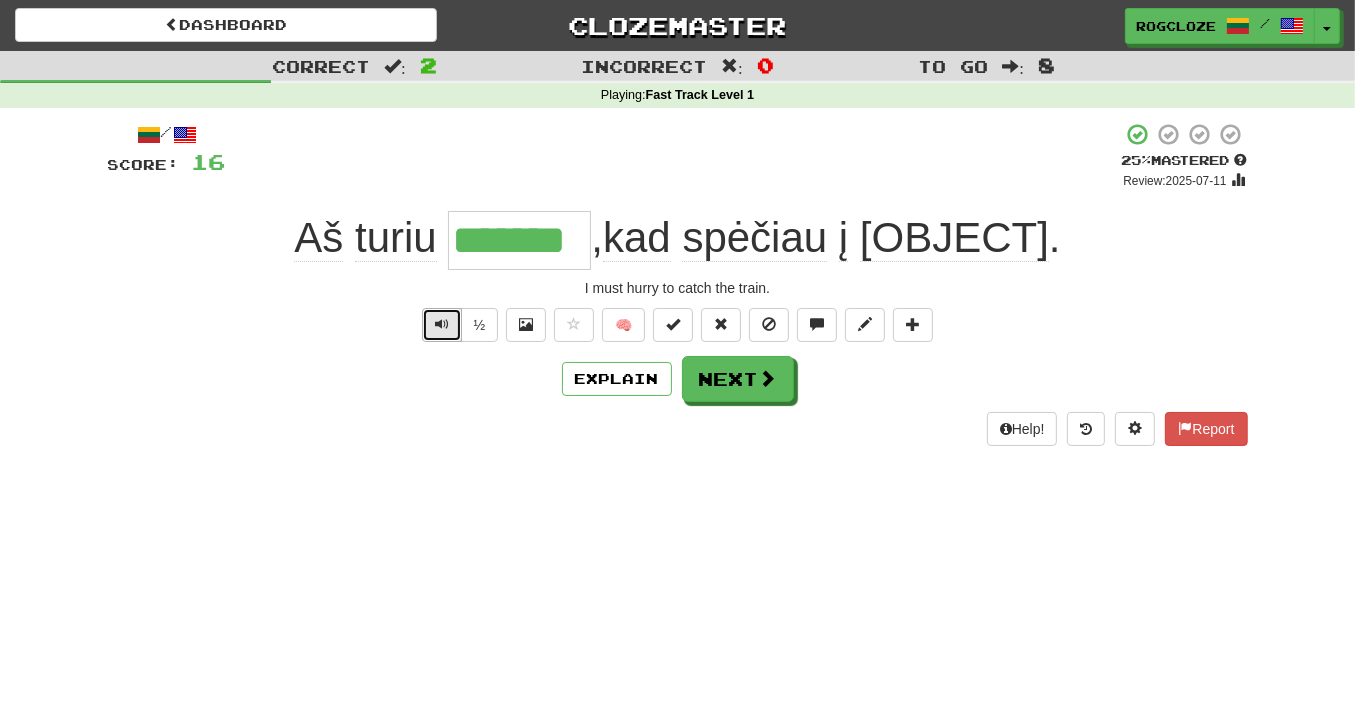 click at bounding box center (442, 324) 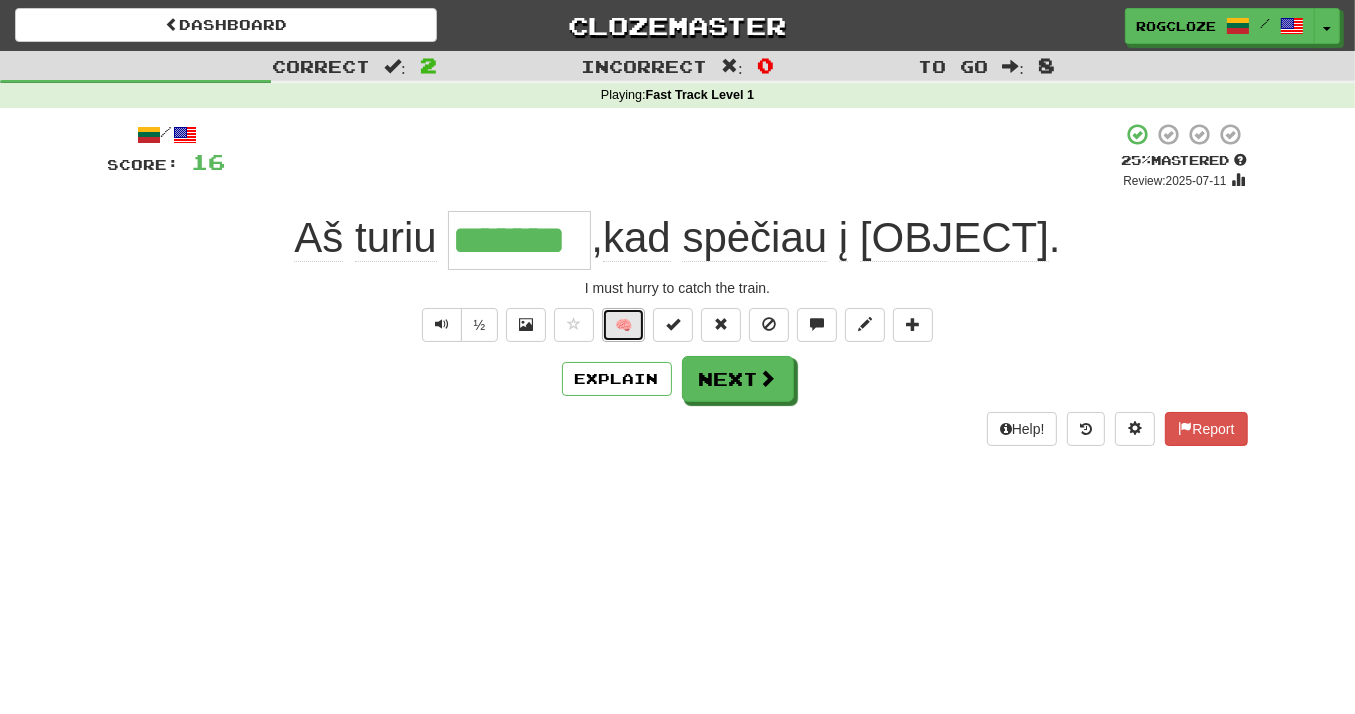 click on "🧠" at bounding box center [623, 325] 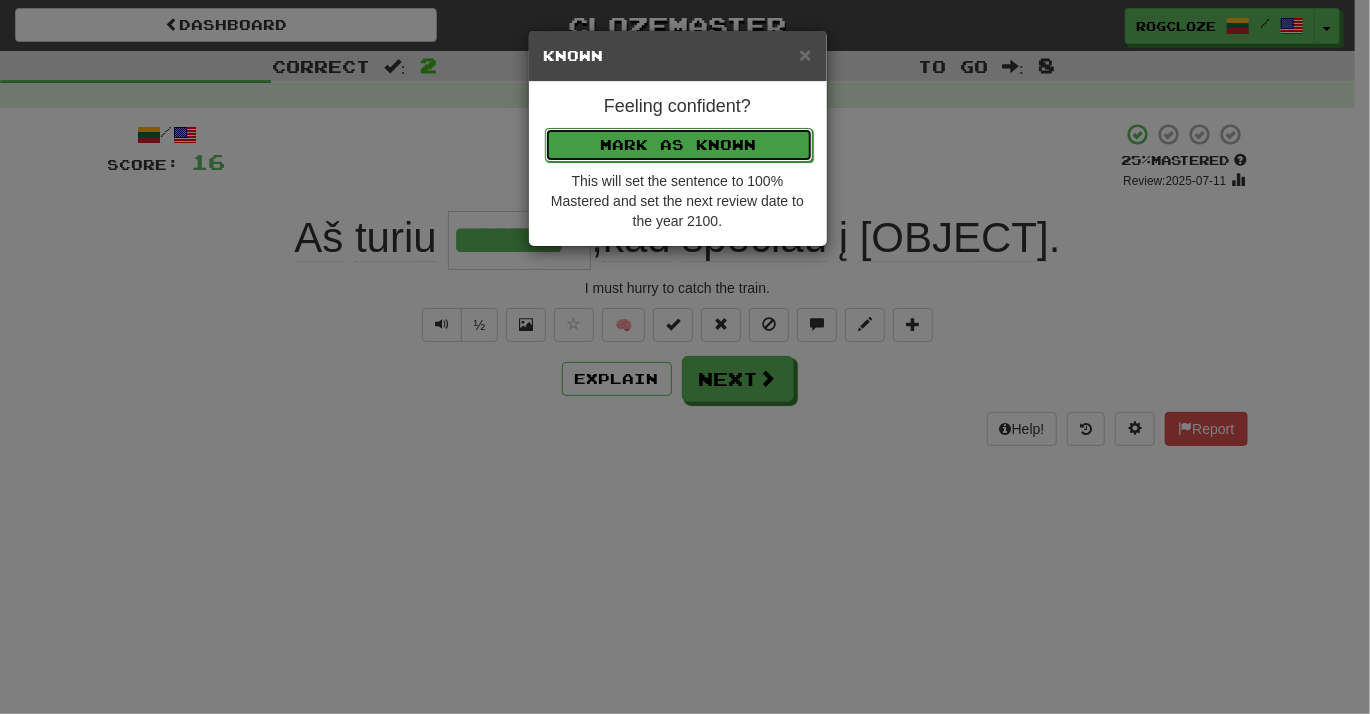 click on "Mark as Known" at bounding box center (679, 145) 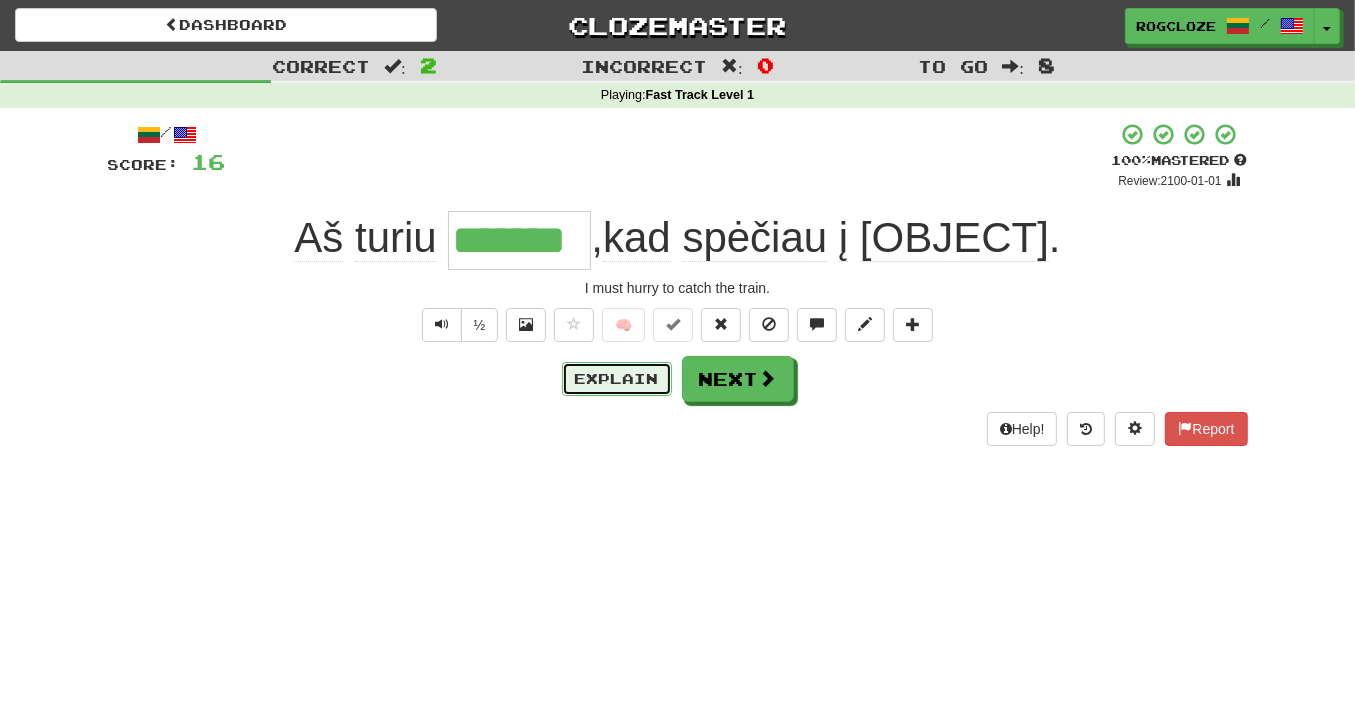 click on "Explain" at bounding box center [617, 379] 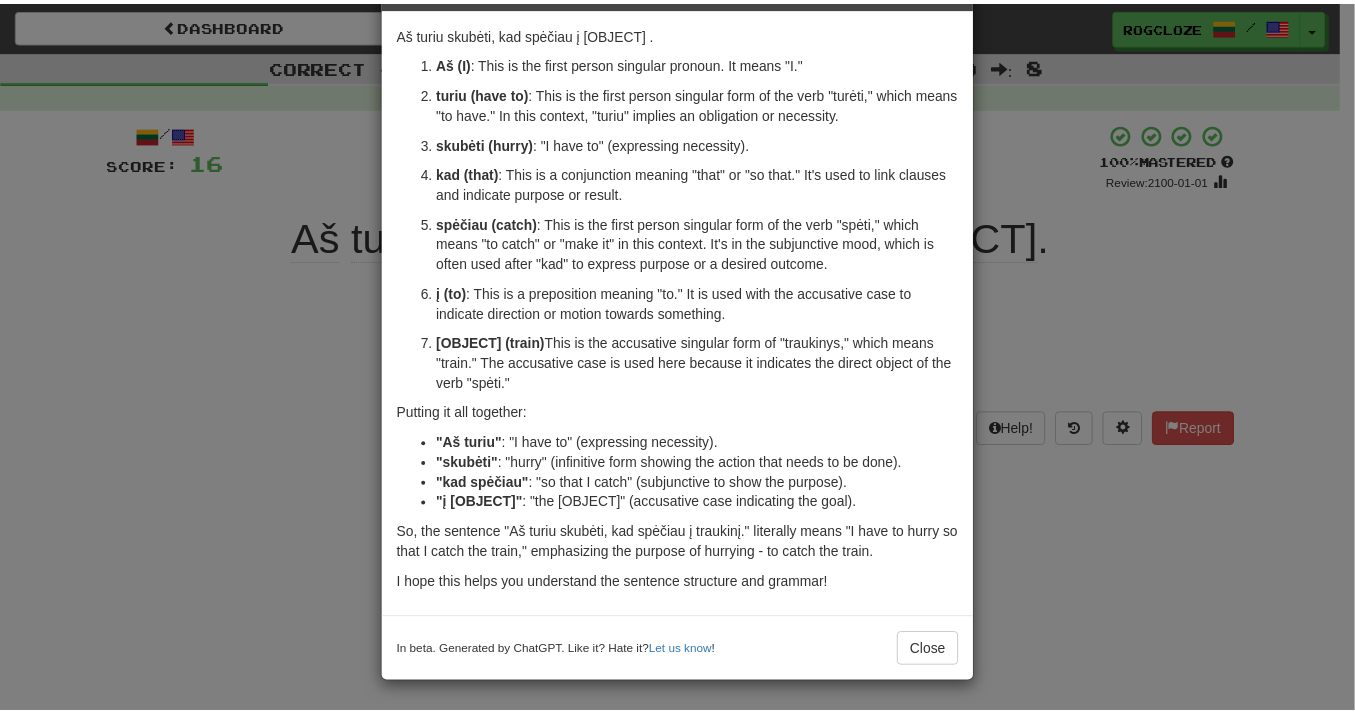 scroll, scrollTop: 112, scrollLeft: 0, axis: vertical 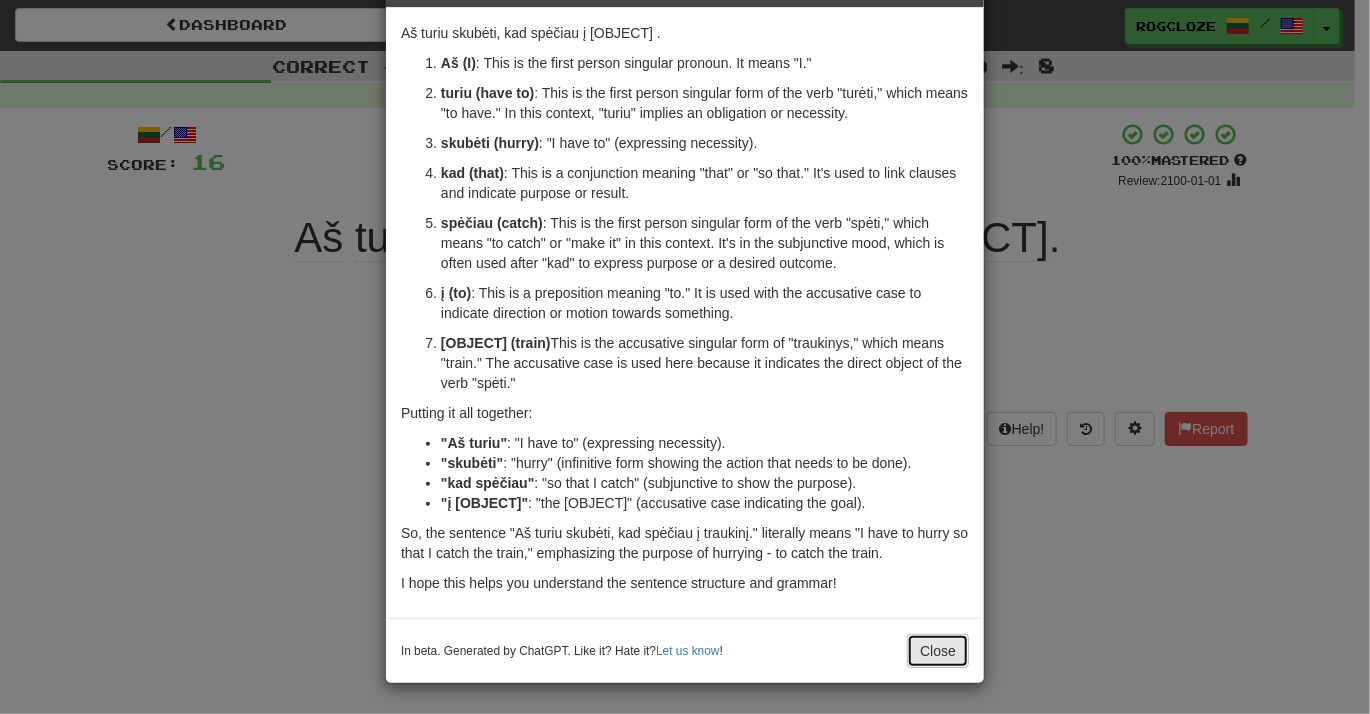 click on "Close" at bounding box center (938, 651) 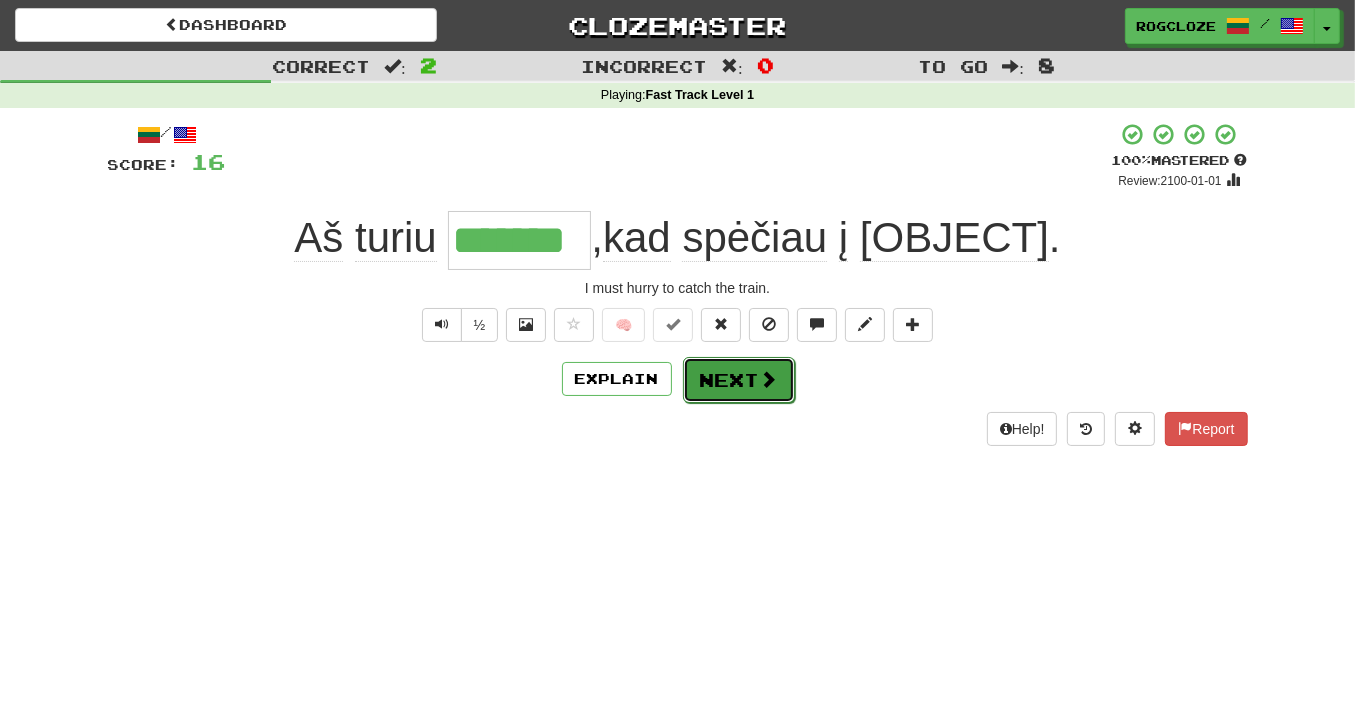 click on "Next" at bounding box center [739, 380] 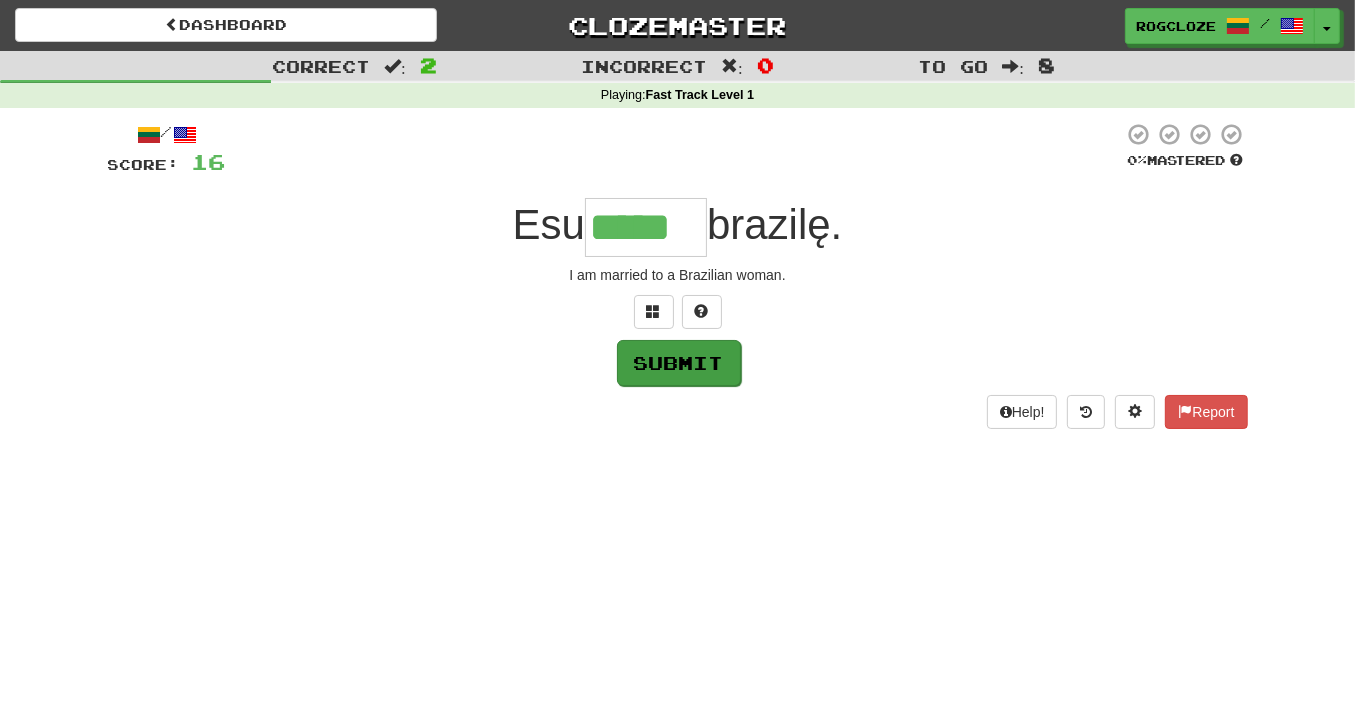 type on "*****" 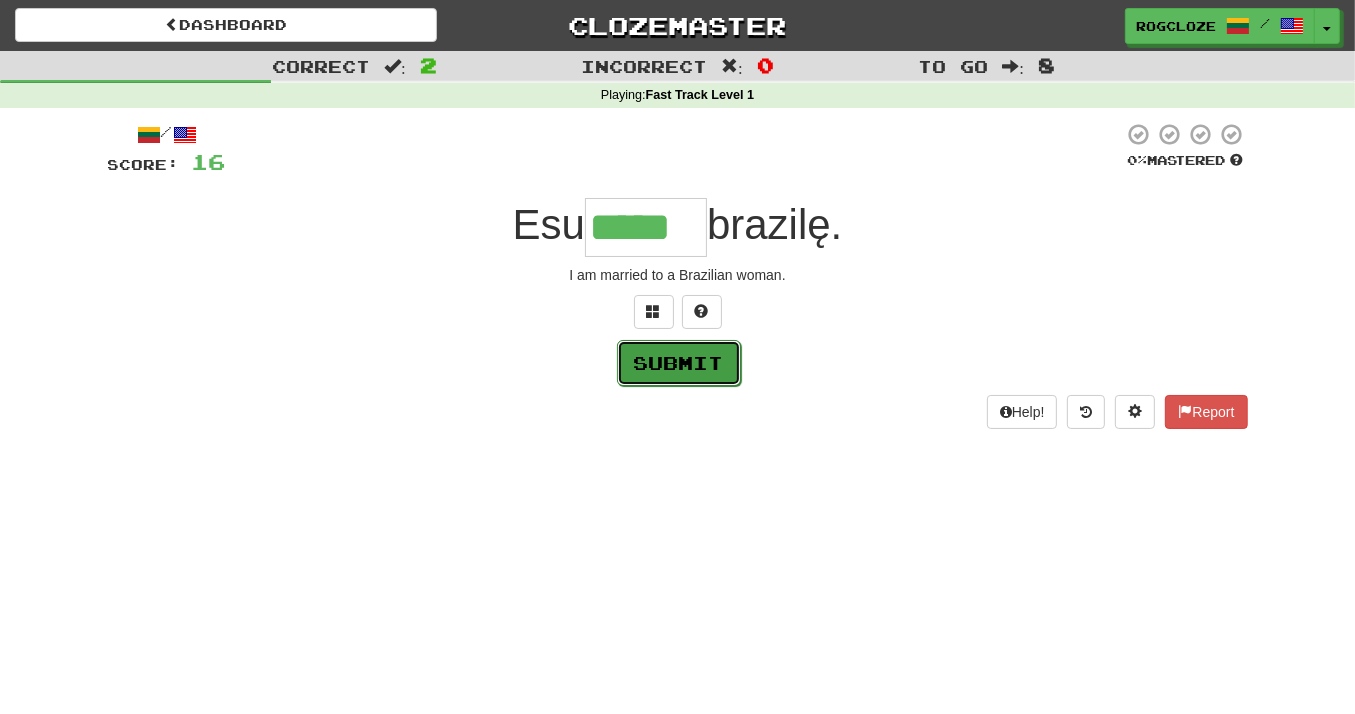 click on "Submit" at bounding box center (679, 363) 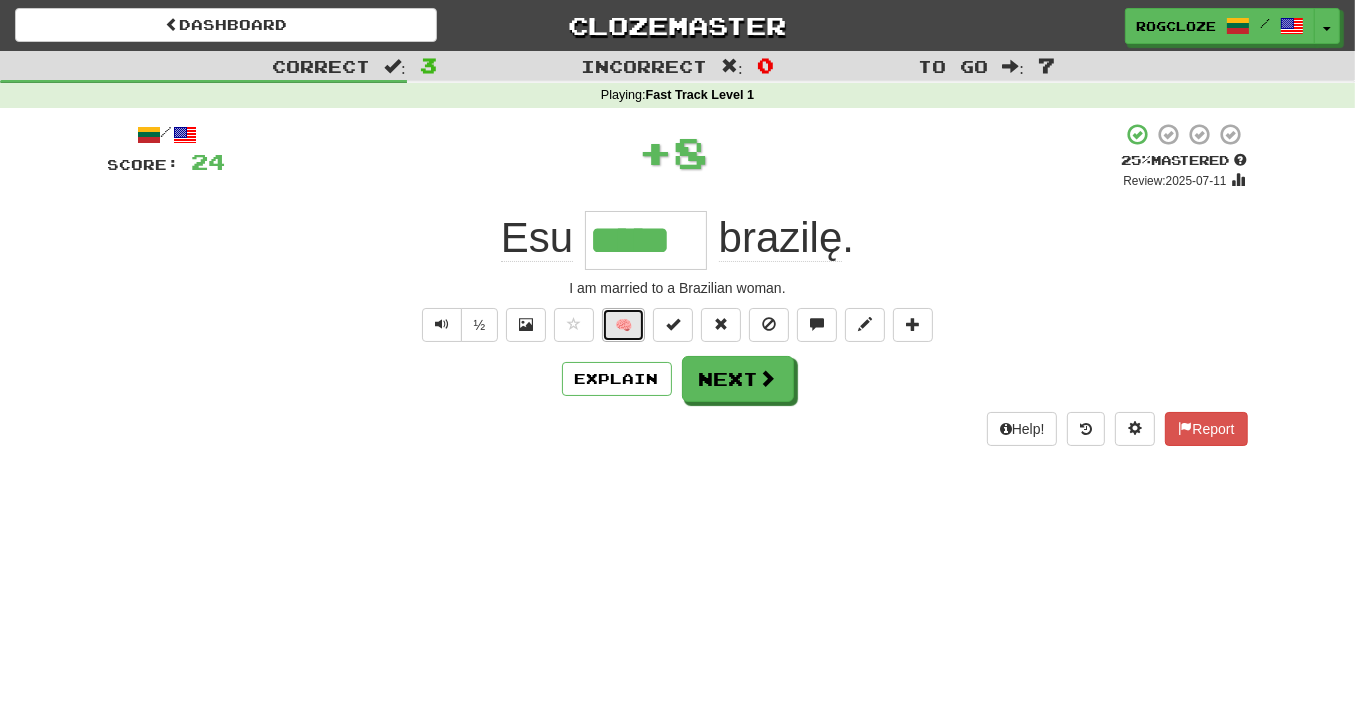 click on "🧠" at bounding box center [623, 325] 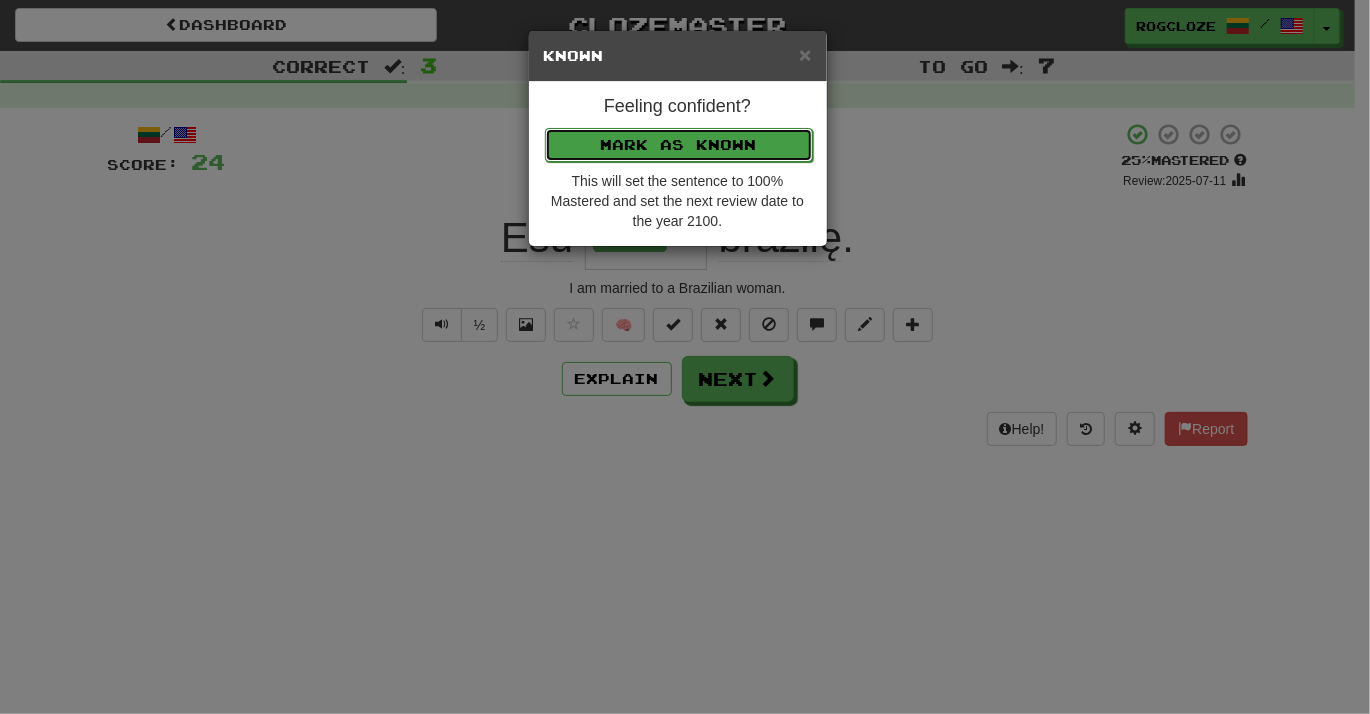 click on "Mark as Known" at bounding box center [679, 145] 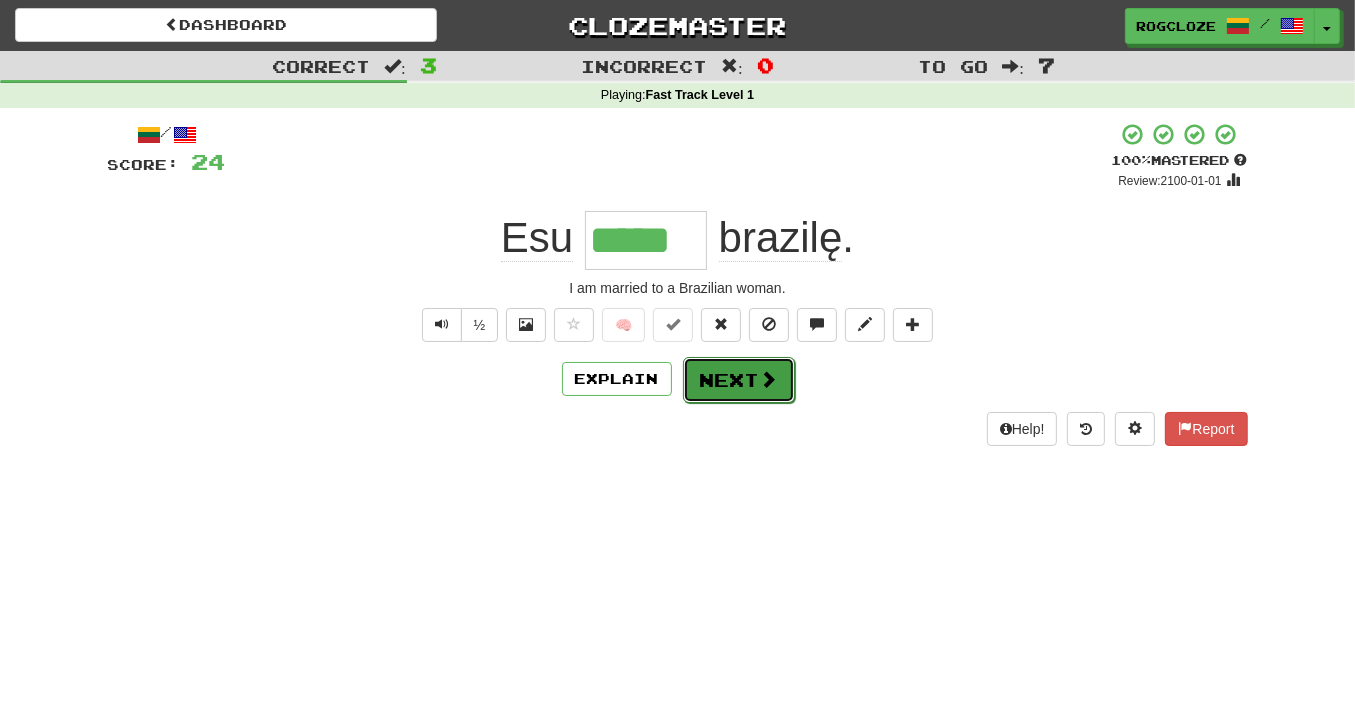 click on "Next" at bounding box center (739, 380) 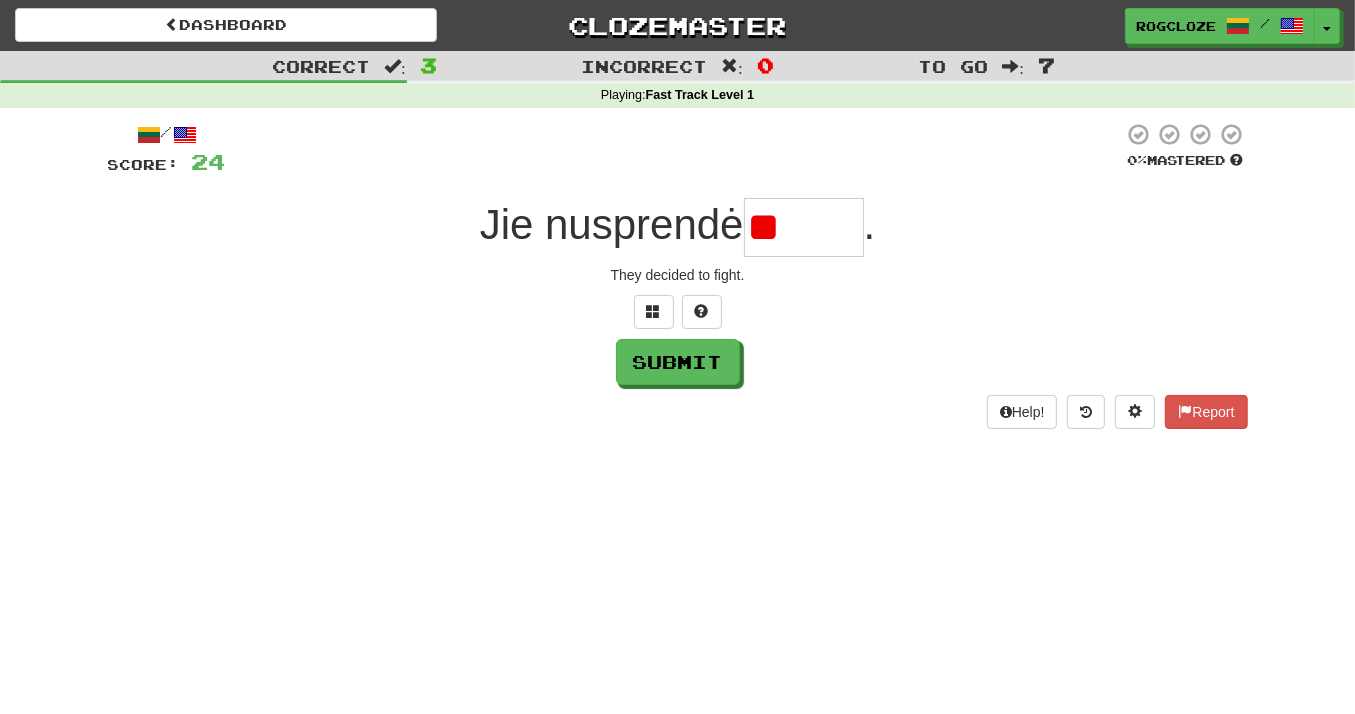 type on "*" 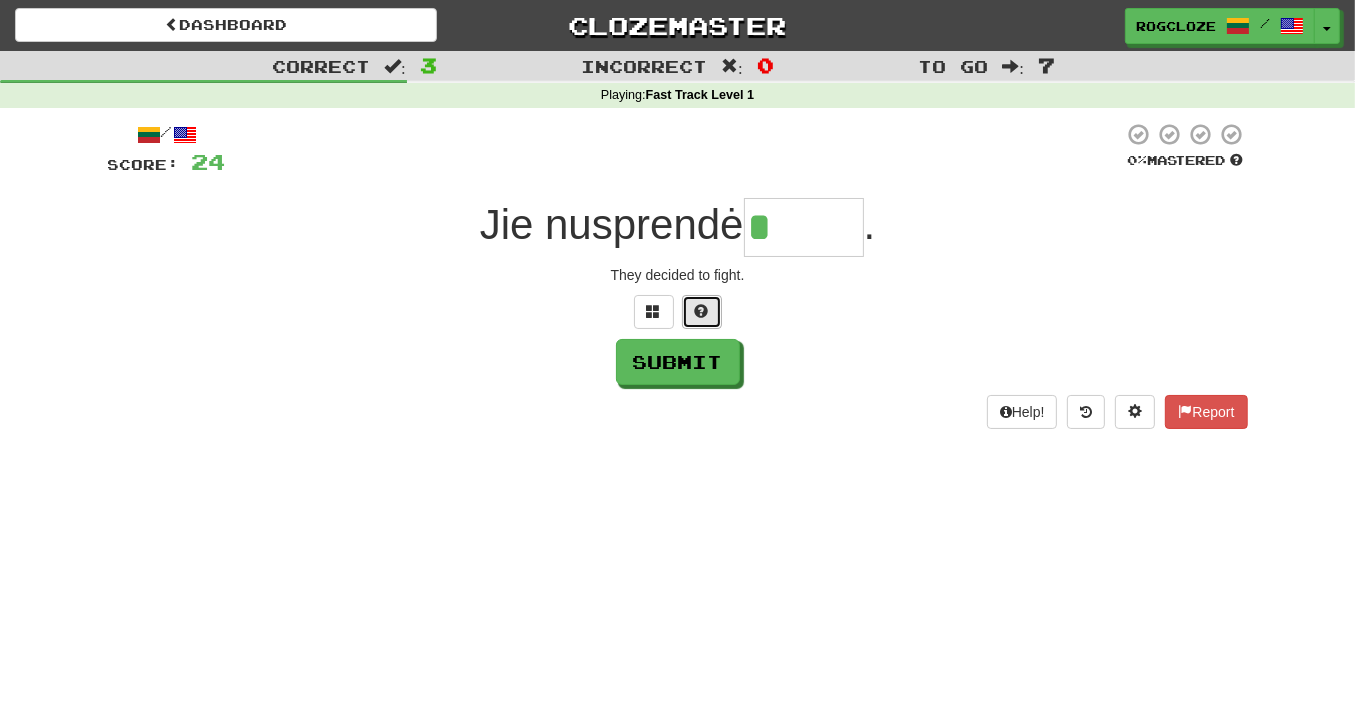 click at bounding box center (702, 312) 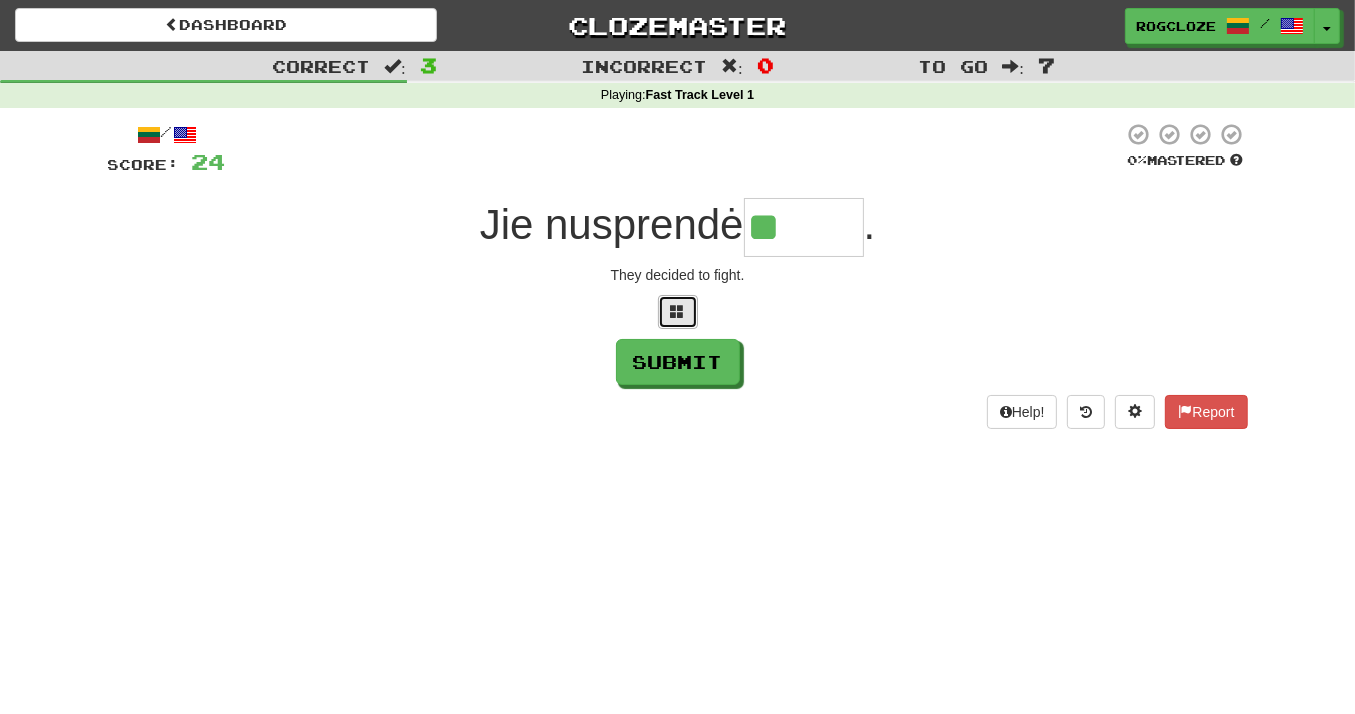 click at bounding box center [678, 312] 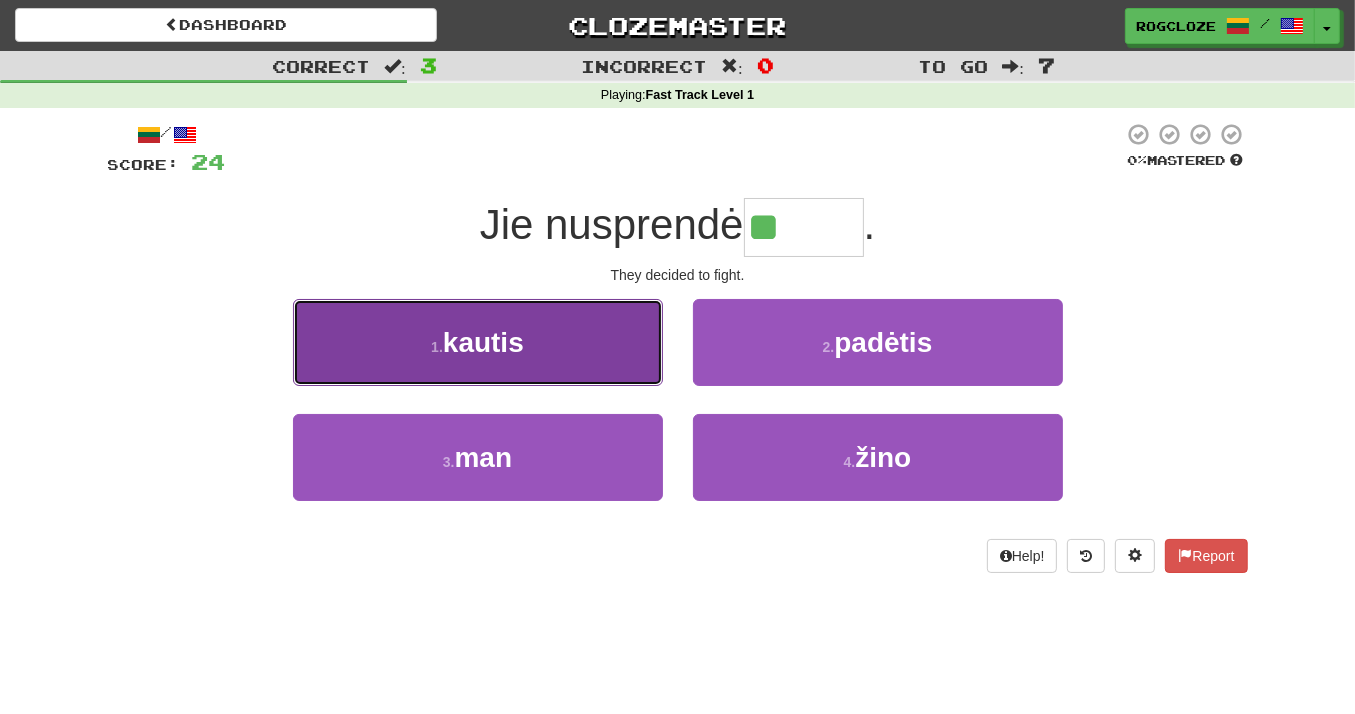 click on "1 .  kautis" at bounding box center [478, 342] 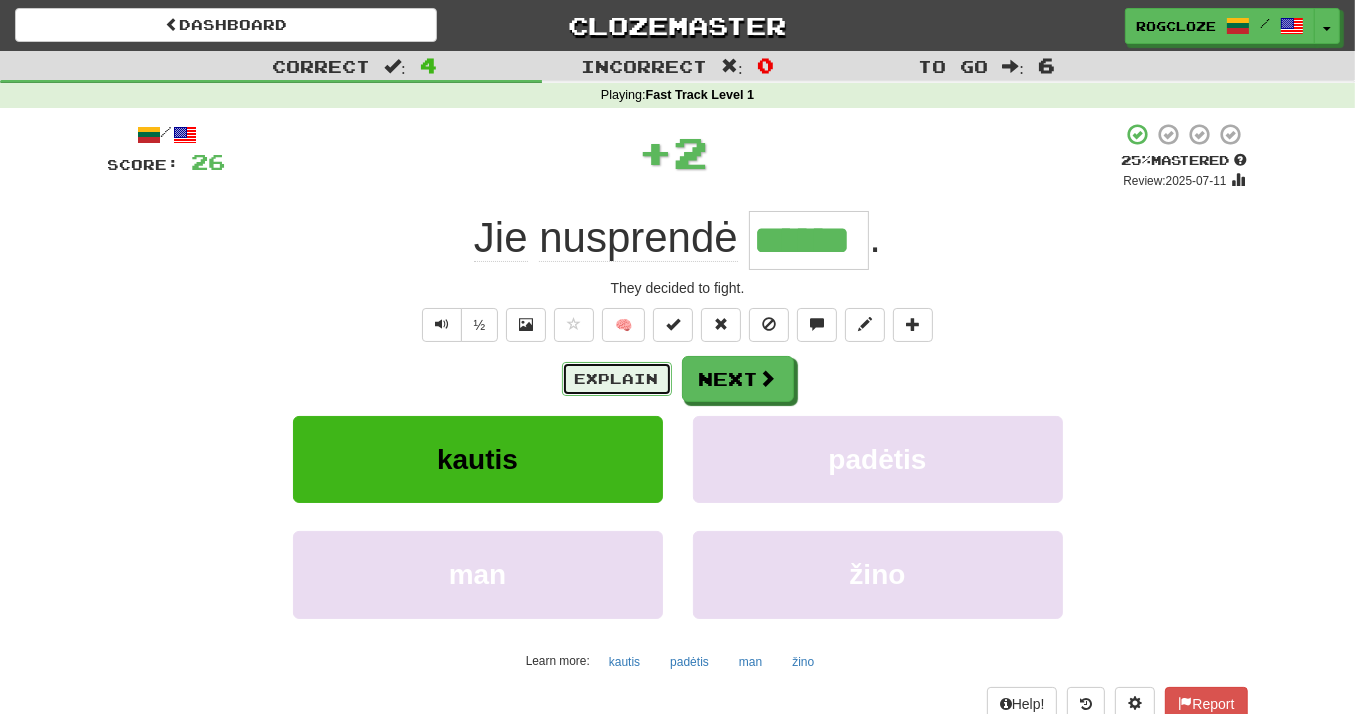 click on "Explain" at bounding box center [617, 379] 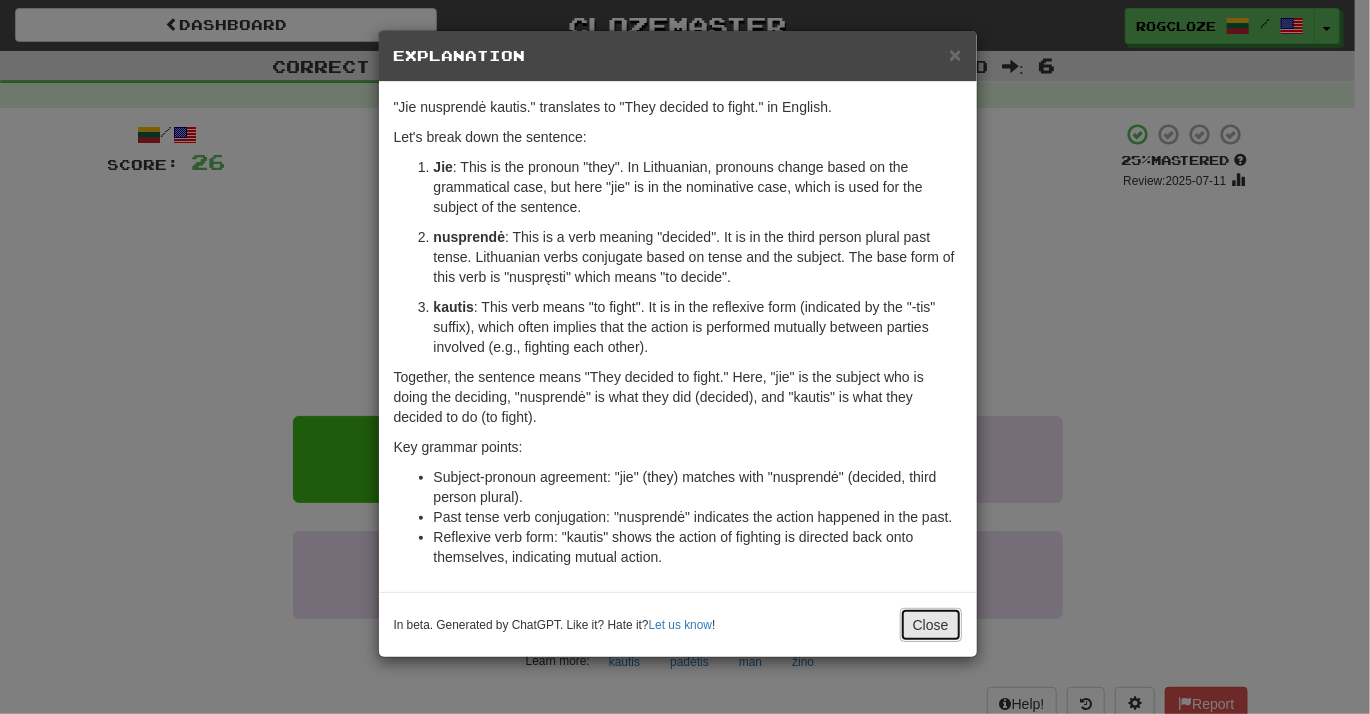 click on "Close" at bounding box center [931, 625] 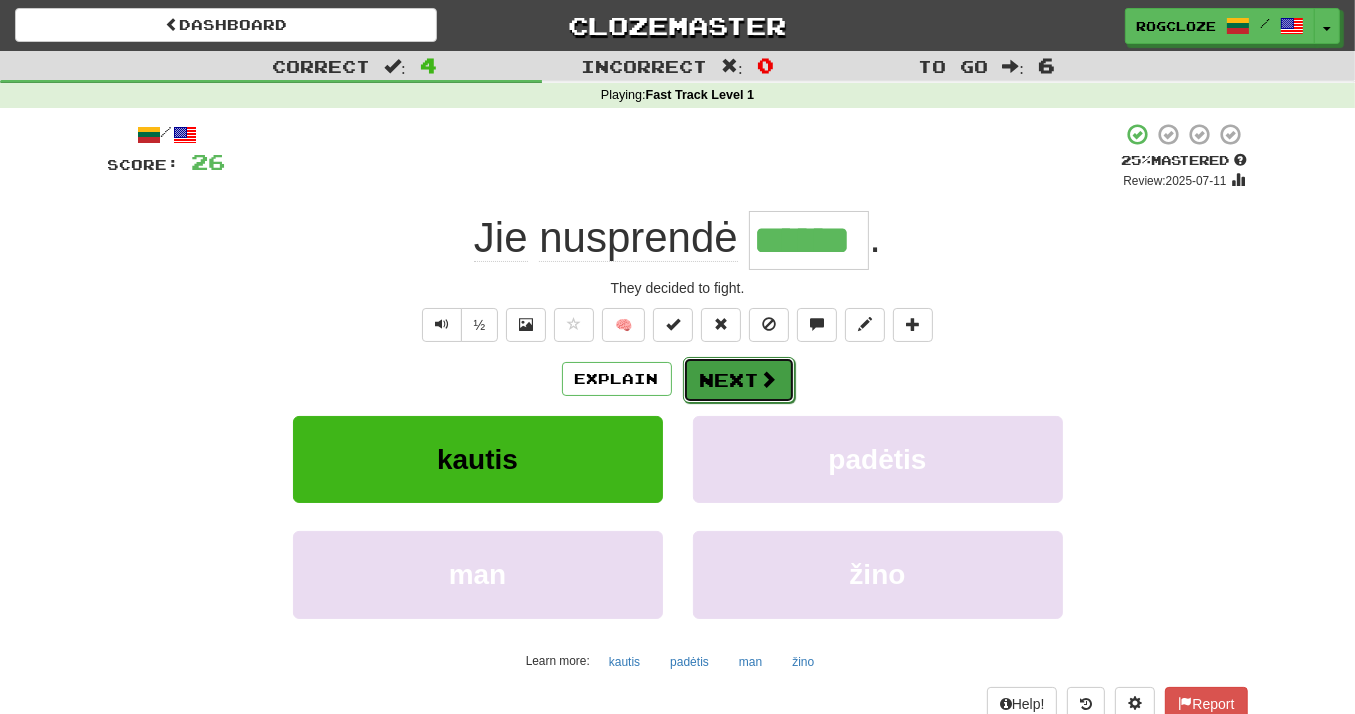 click on "Next" at bounding box center (739, 380) 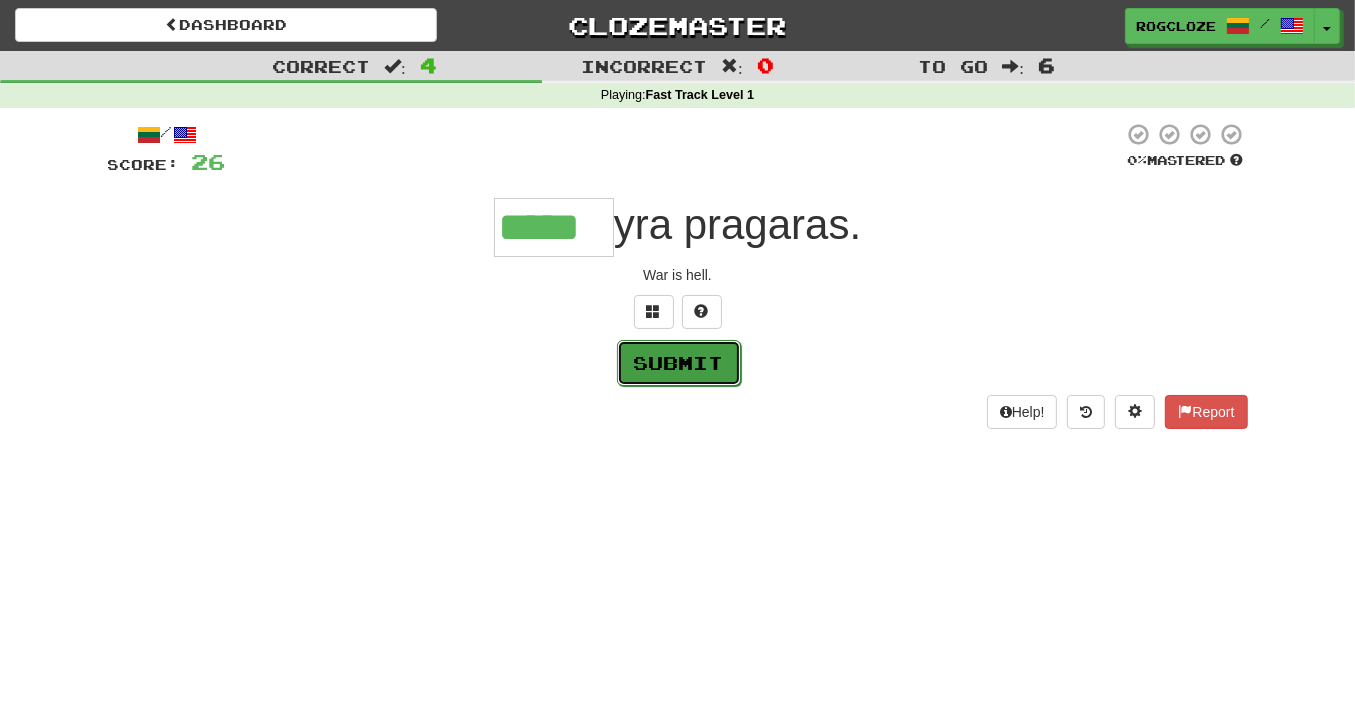 click on "Submit" at bounding box center [679, 363] 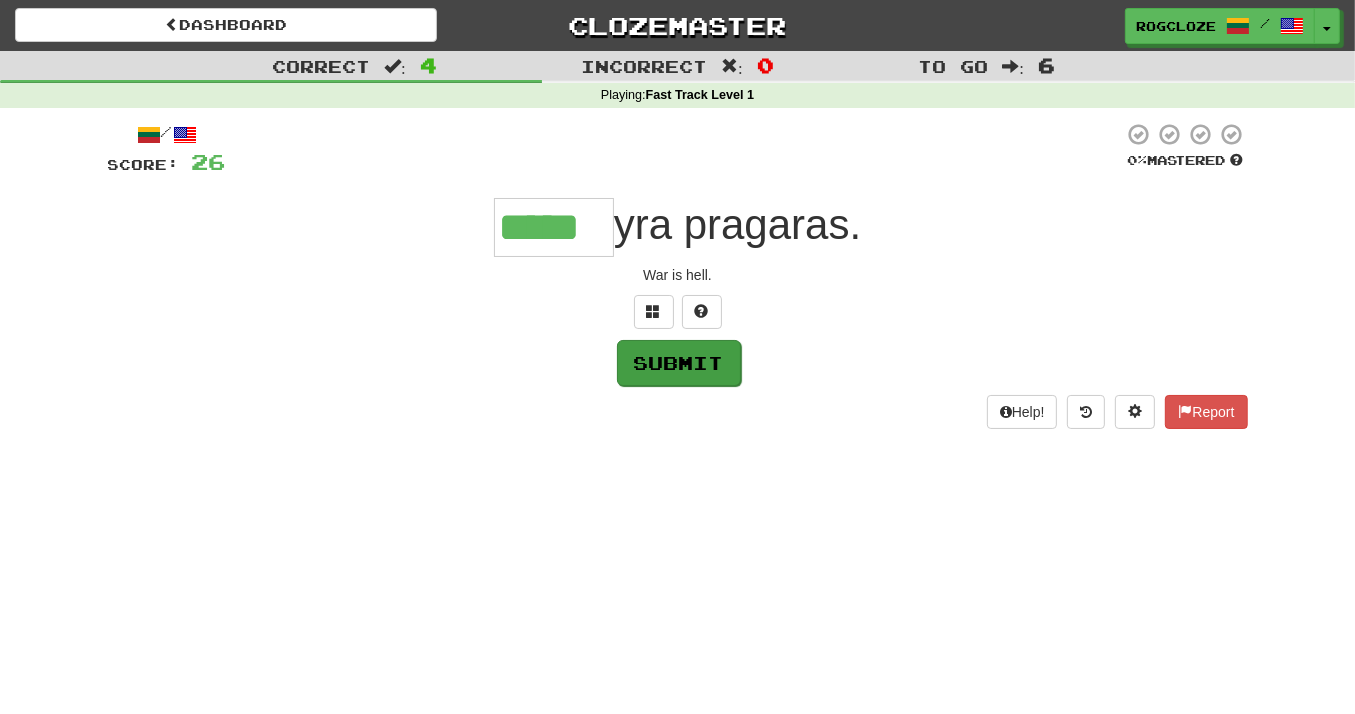 type on "*****" 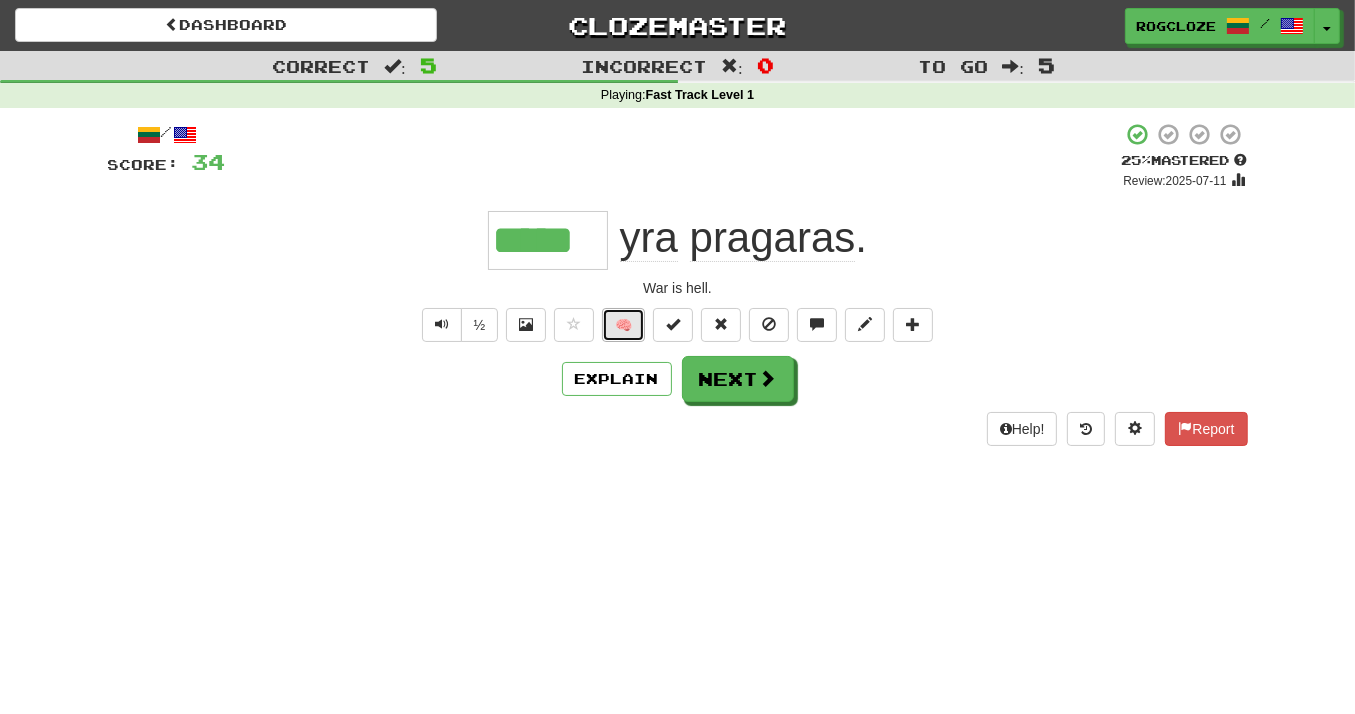 click on "🧠" at bounding box center [623, 325] 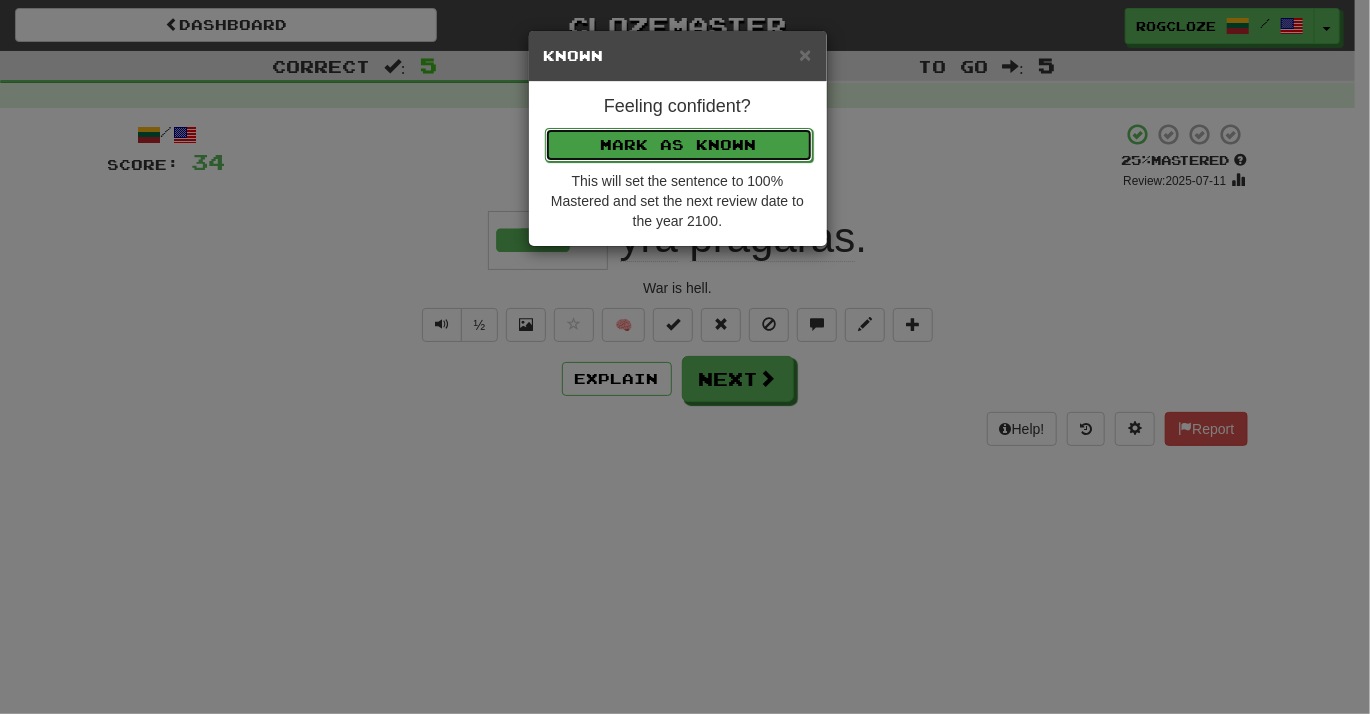 click on "Mark as Known" at bounding box center (679, 145) 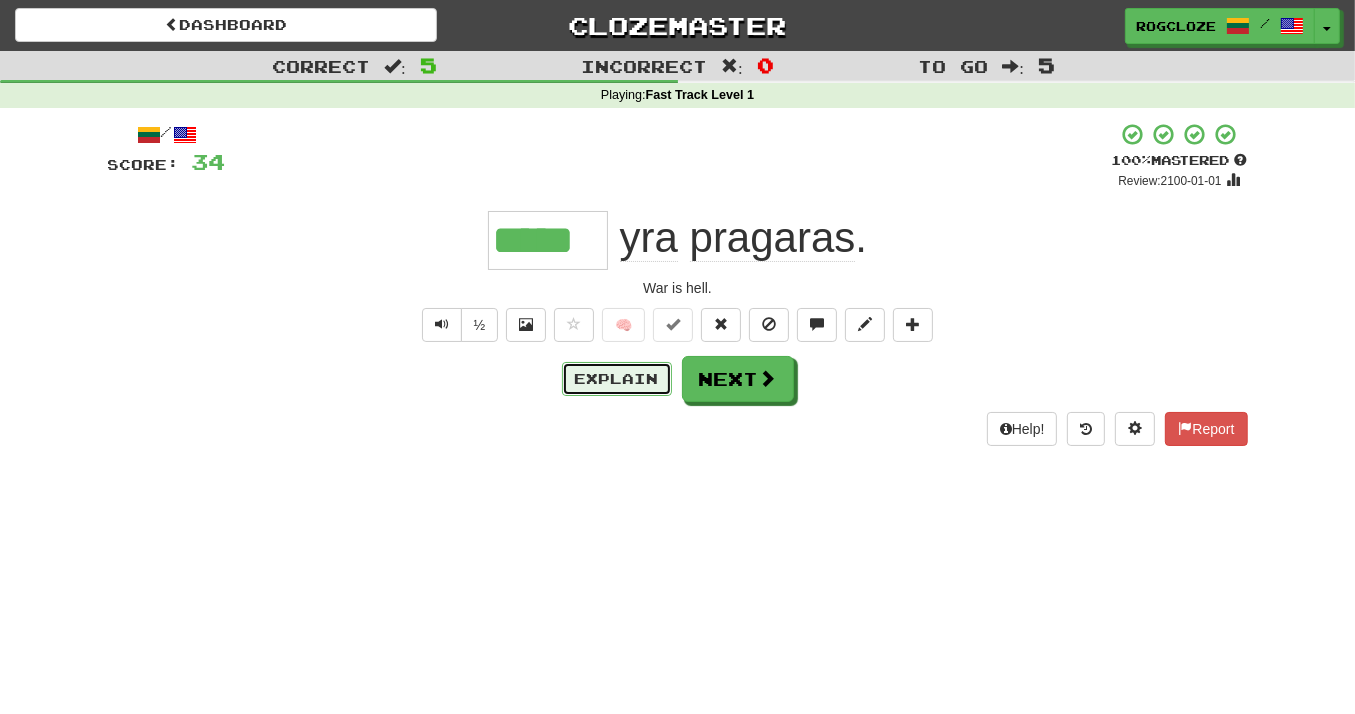 click on "Explain" at bounding box center [617, 379] 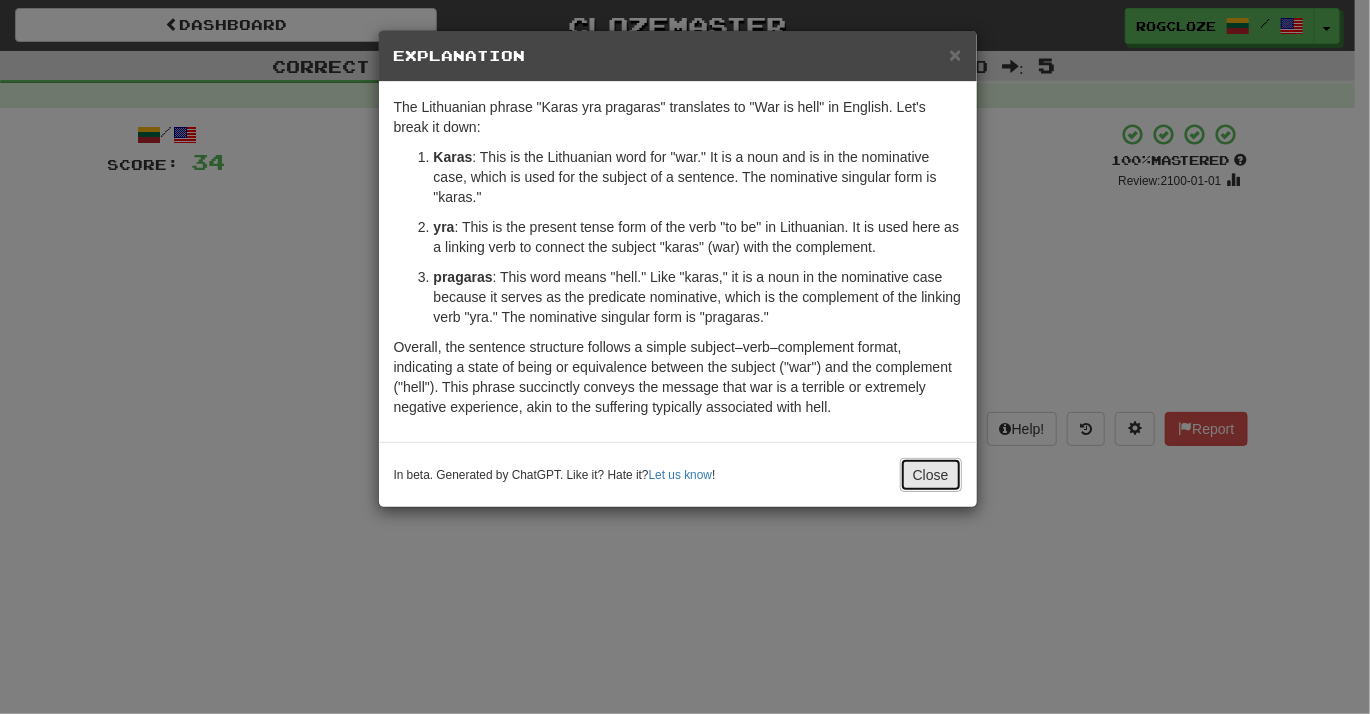 click on "Close" at bounding box center [931, 475] 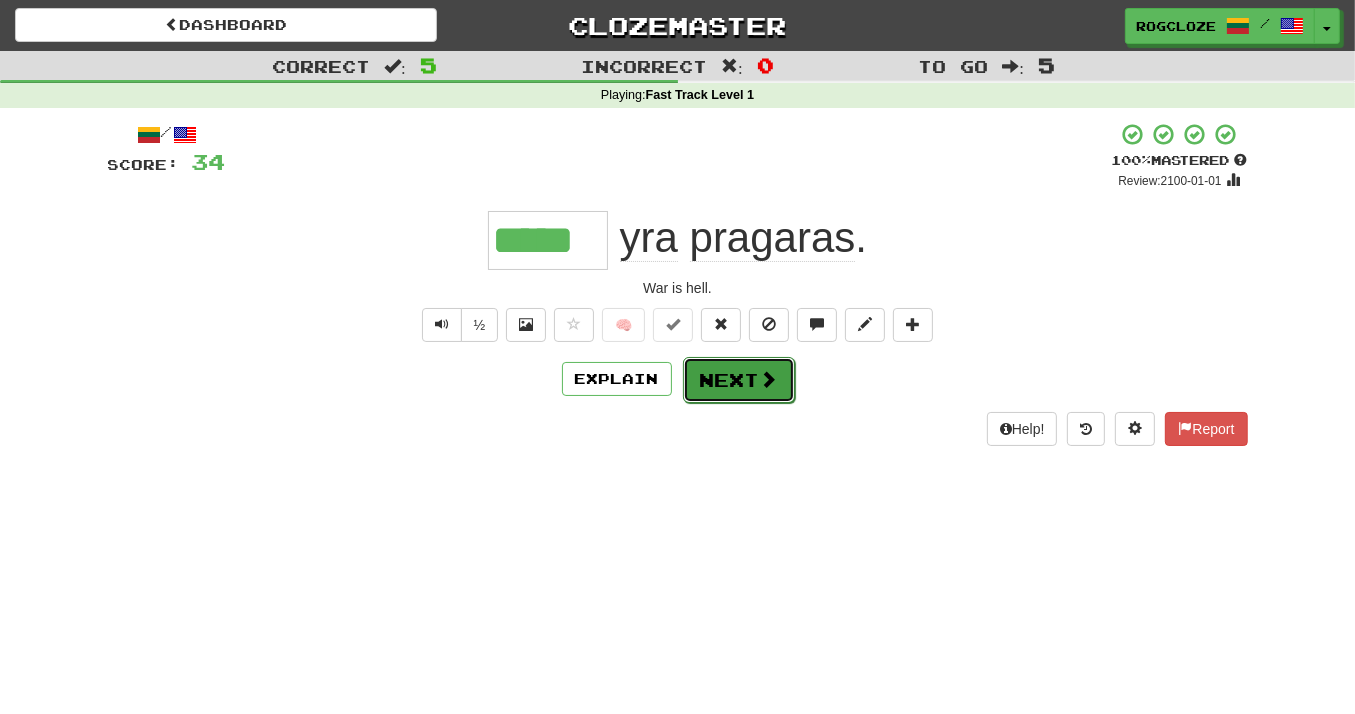 click on "Next" at bounding box center (739, 380) 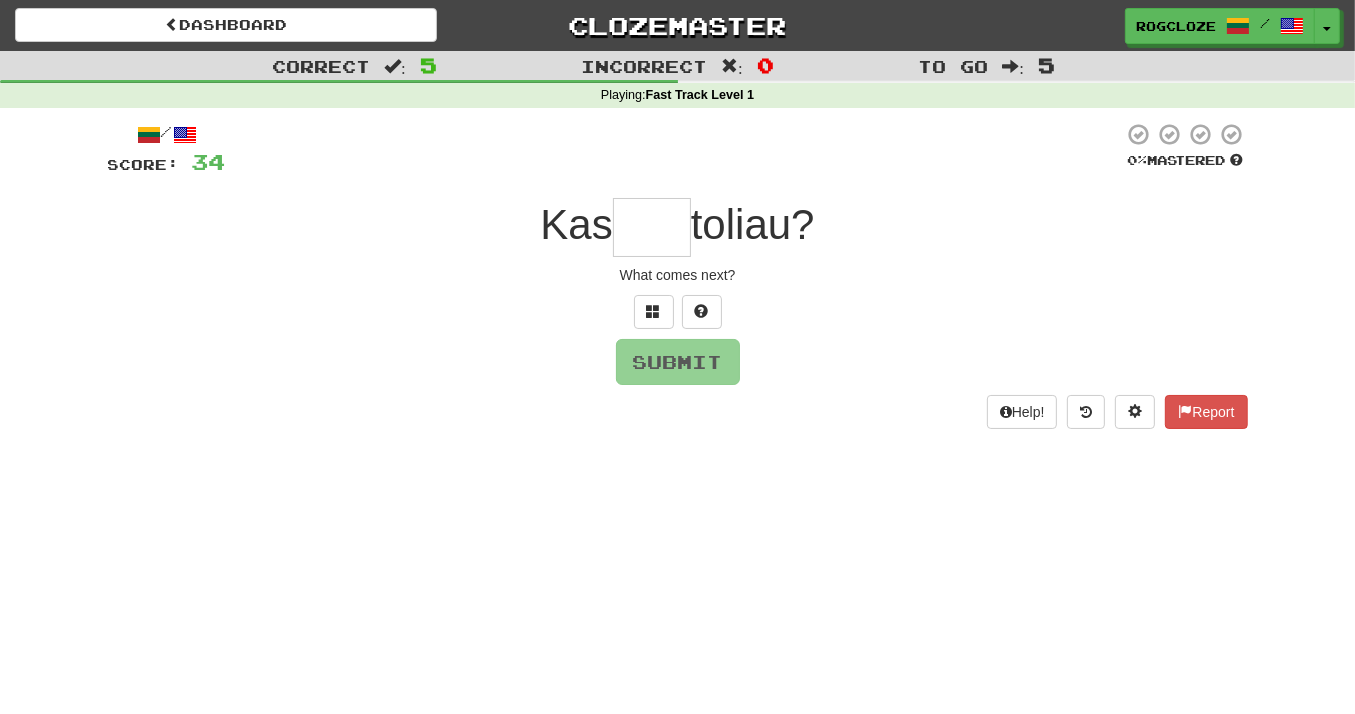 type on "*" 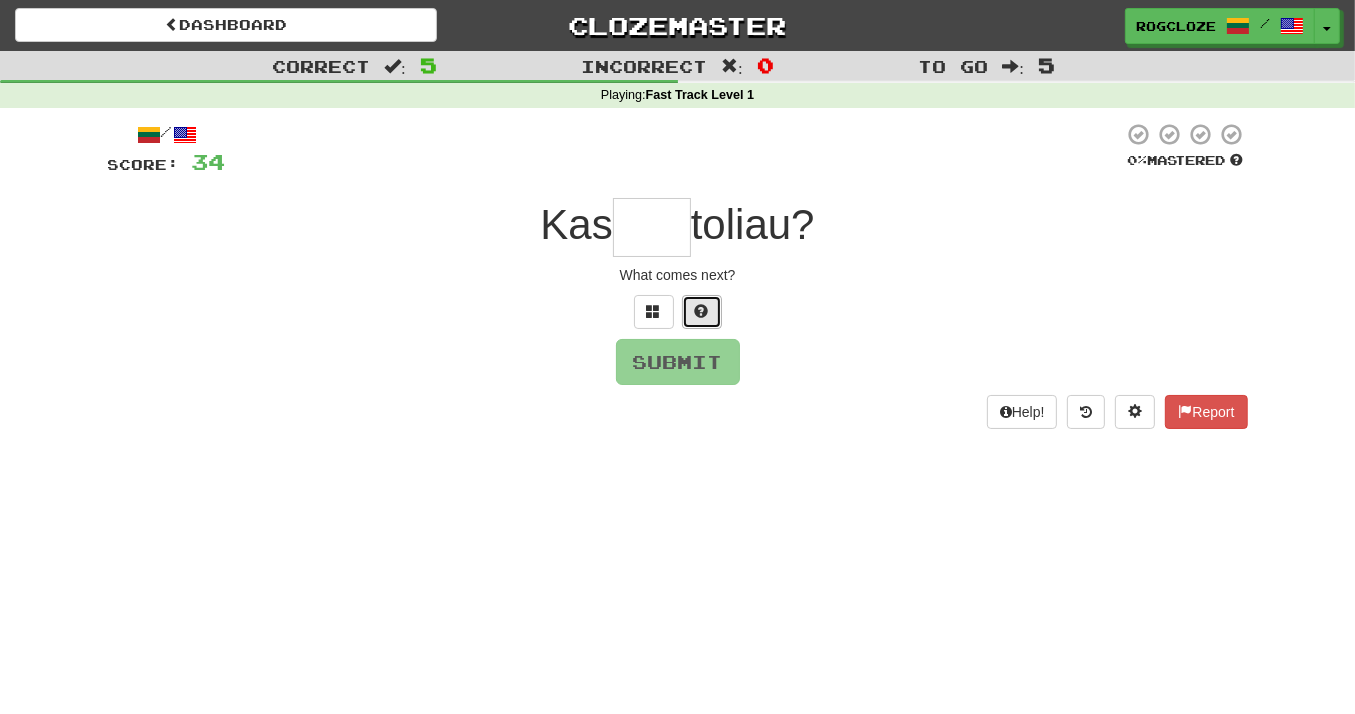 click at bounding box center (702, 312) 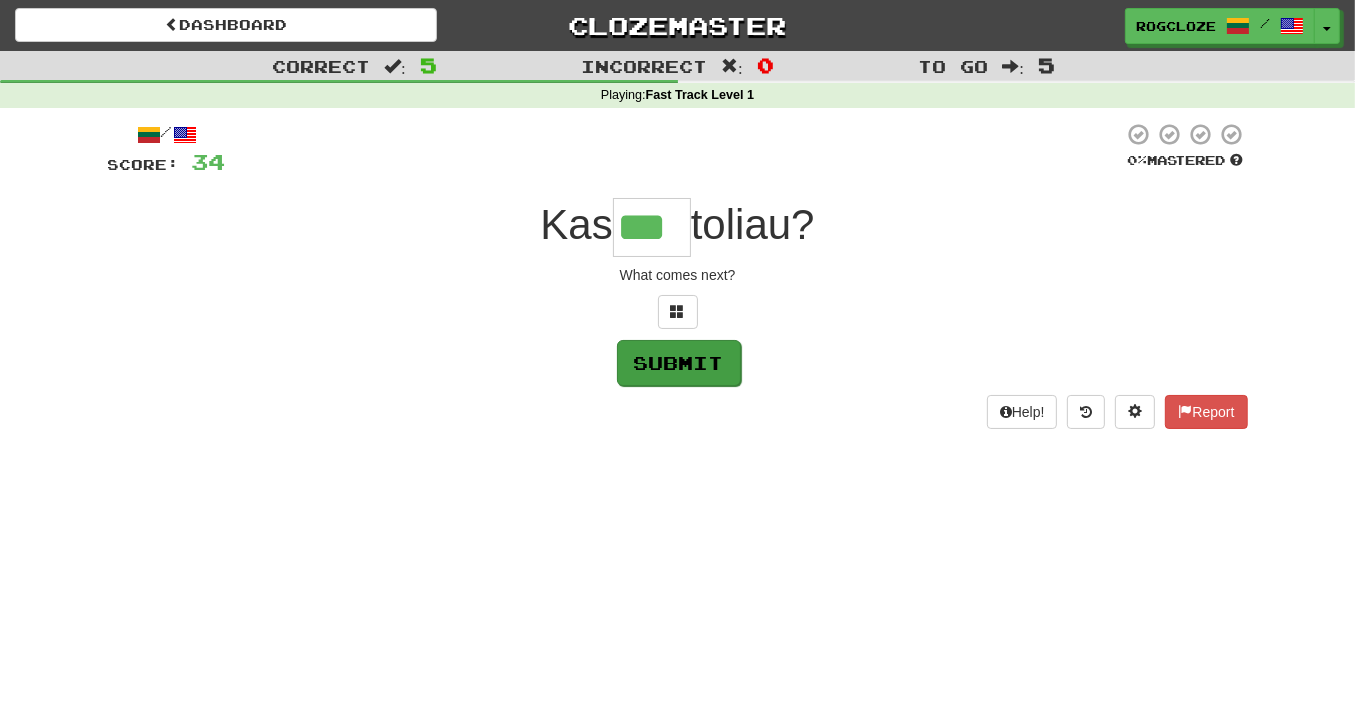 type on "***" 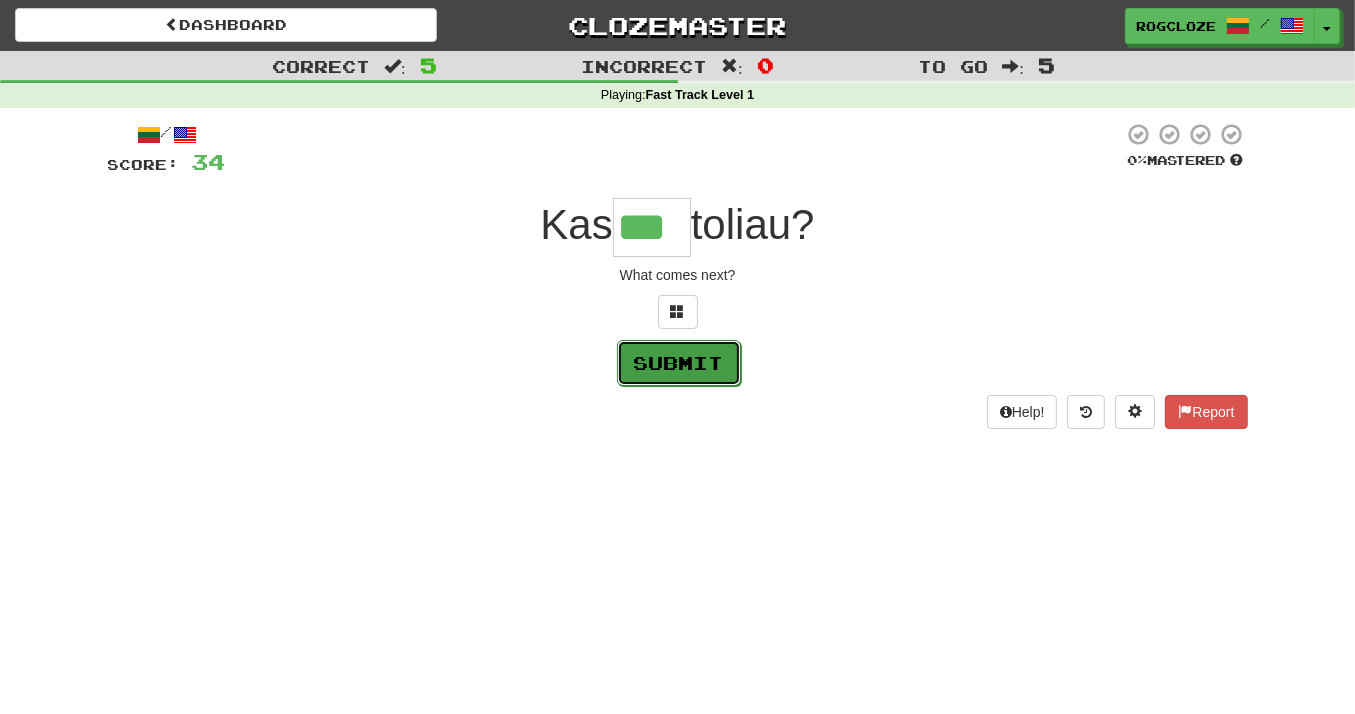 click on "Submit" at bounding box center [679, 363] 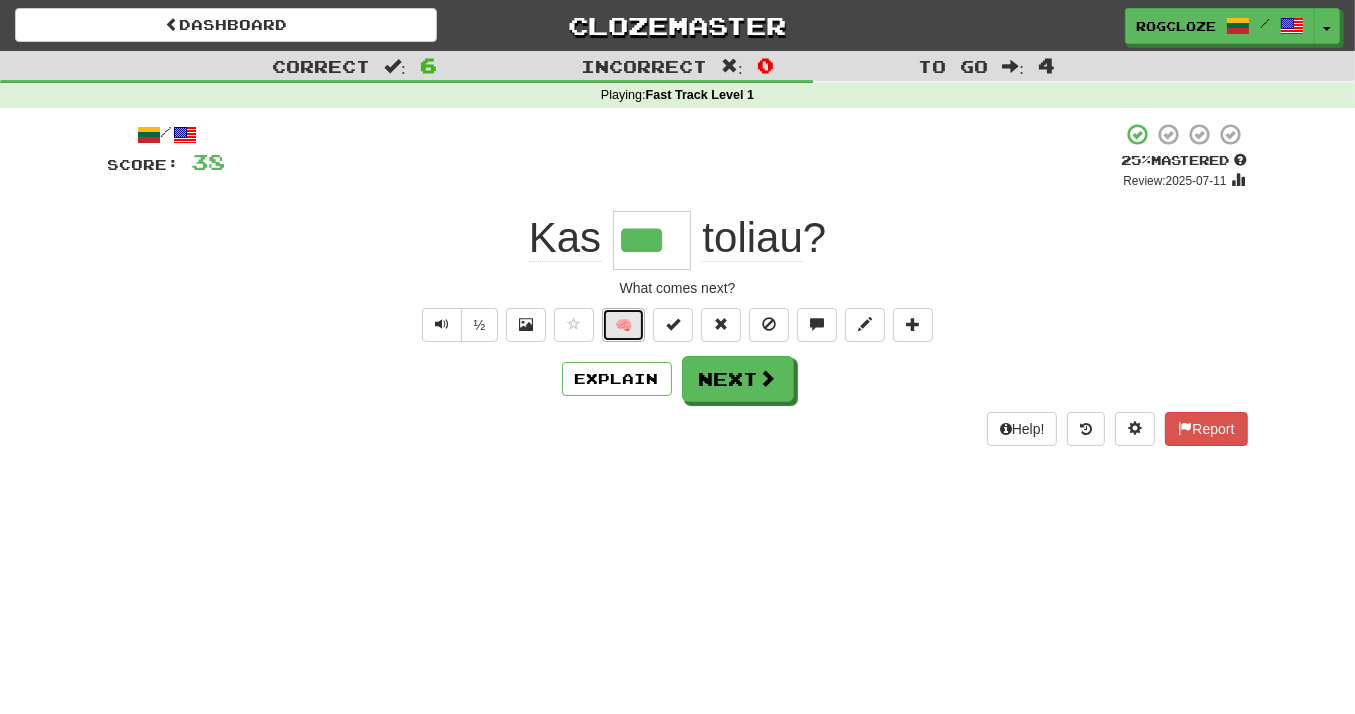 click on "🧠" at bounding box center [623, 325] 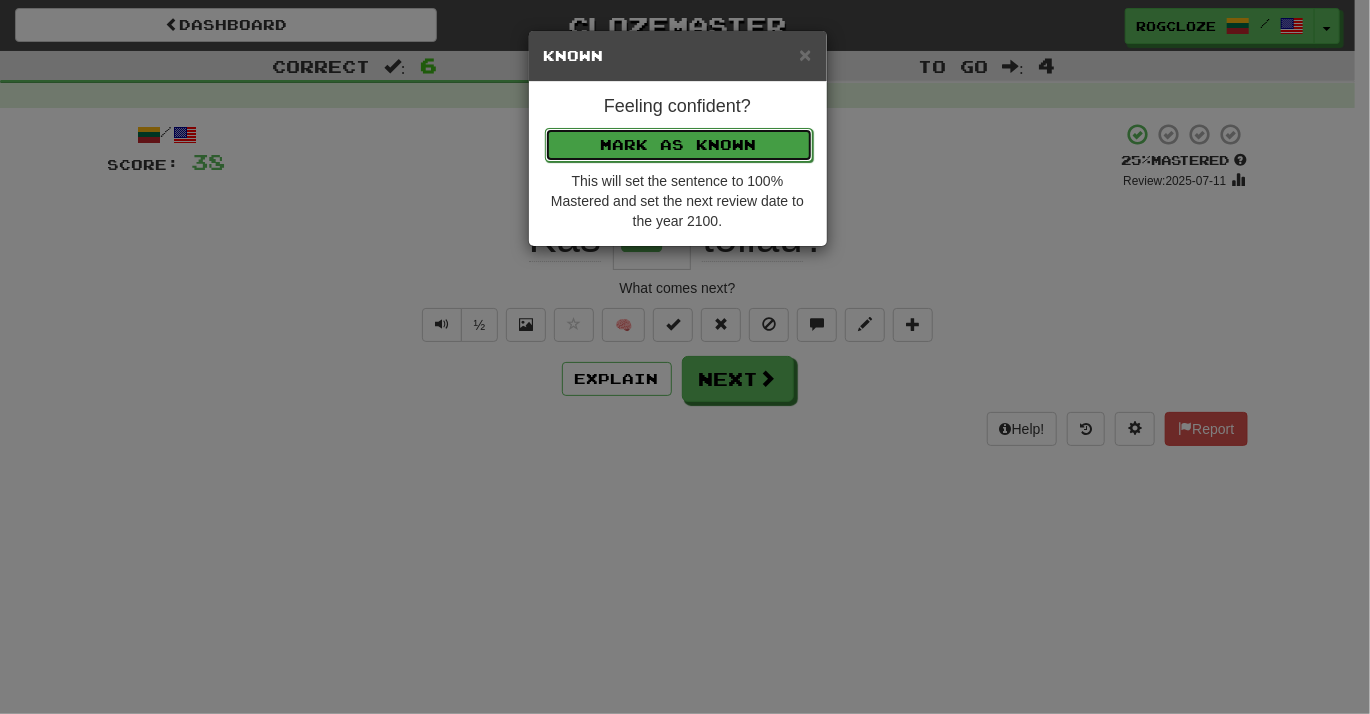 drag, startPoint x: 637, startPoint y: 143, endPoint x: 675, endPoint y: 237, distance: 101.390335 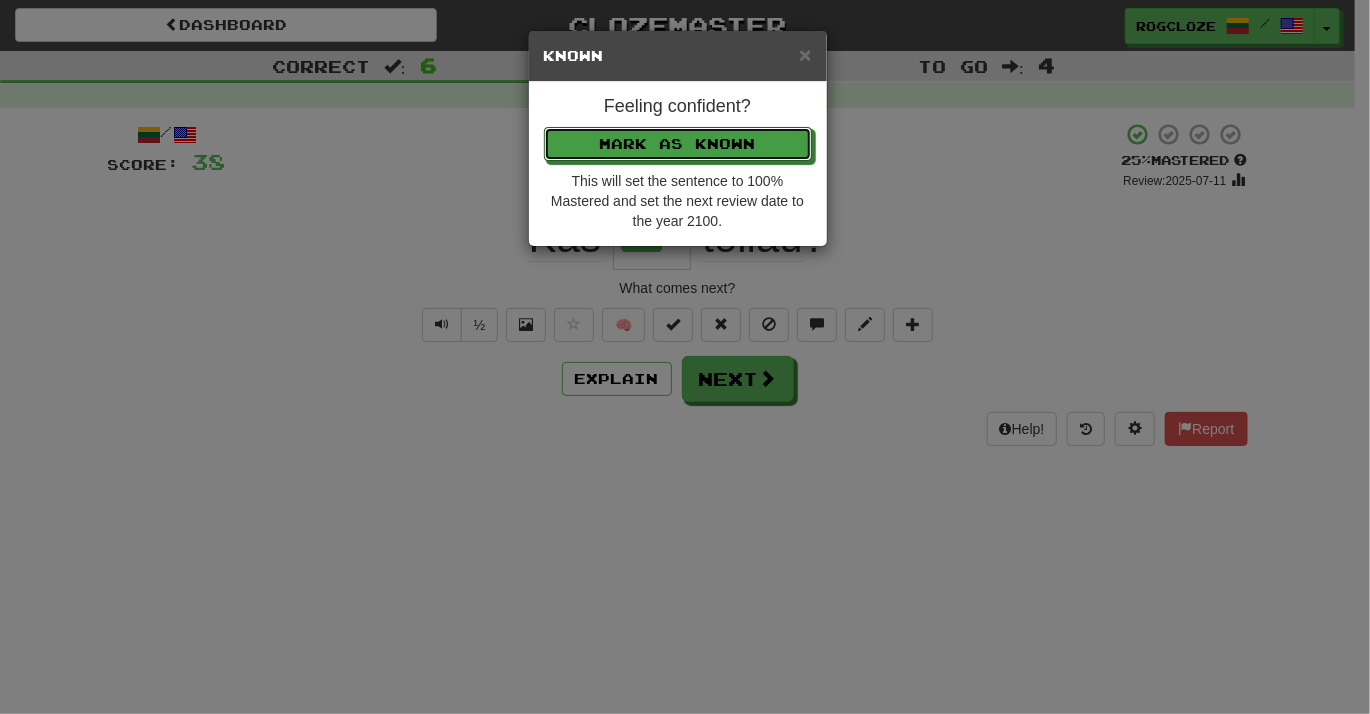 click on "Mark as Known" at bounding box center (678, 144) 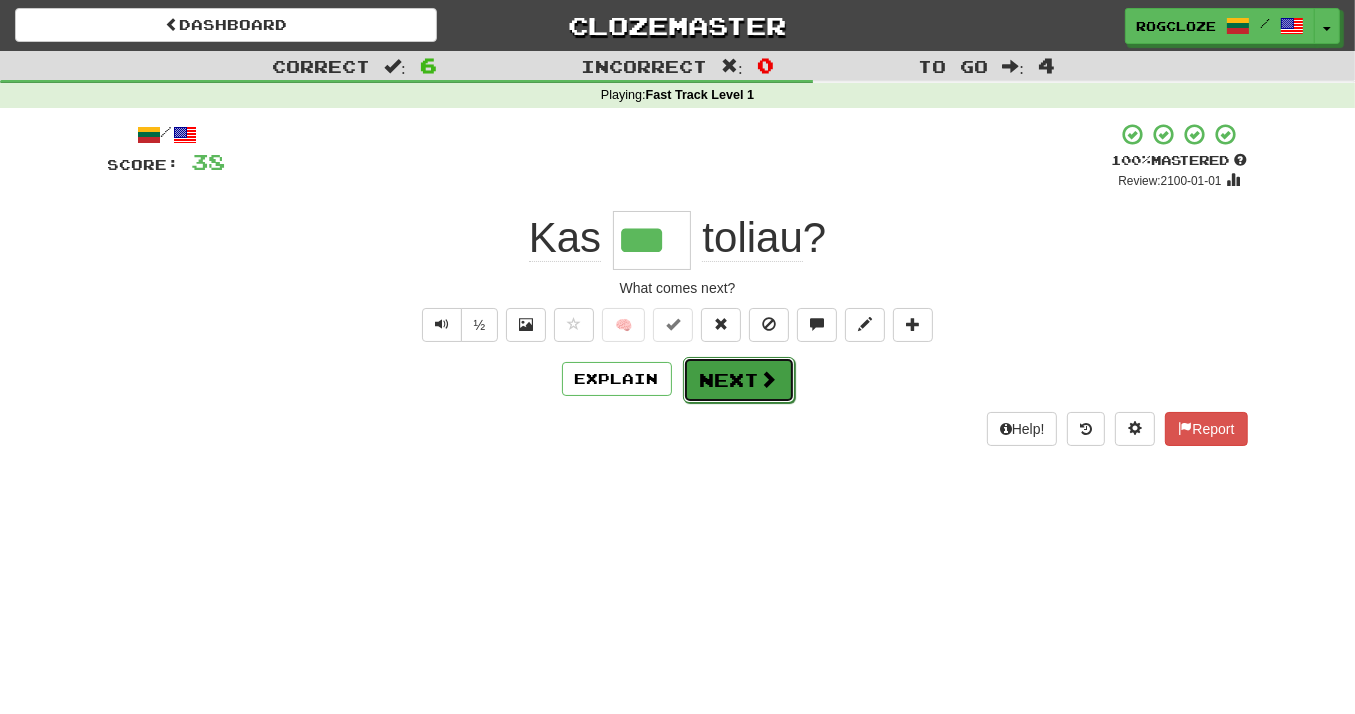 click on "Next" at bounding box center [739, 380] 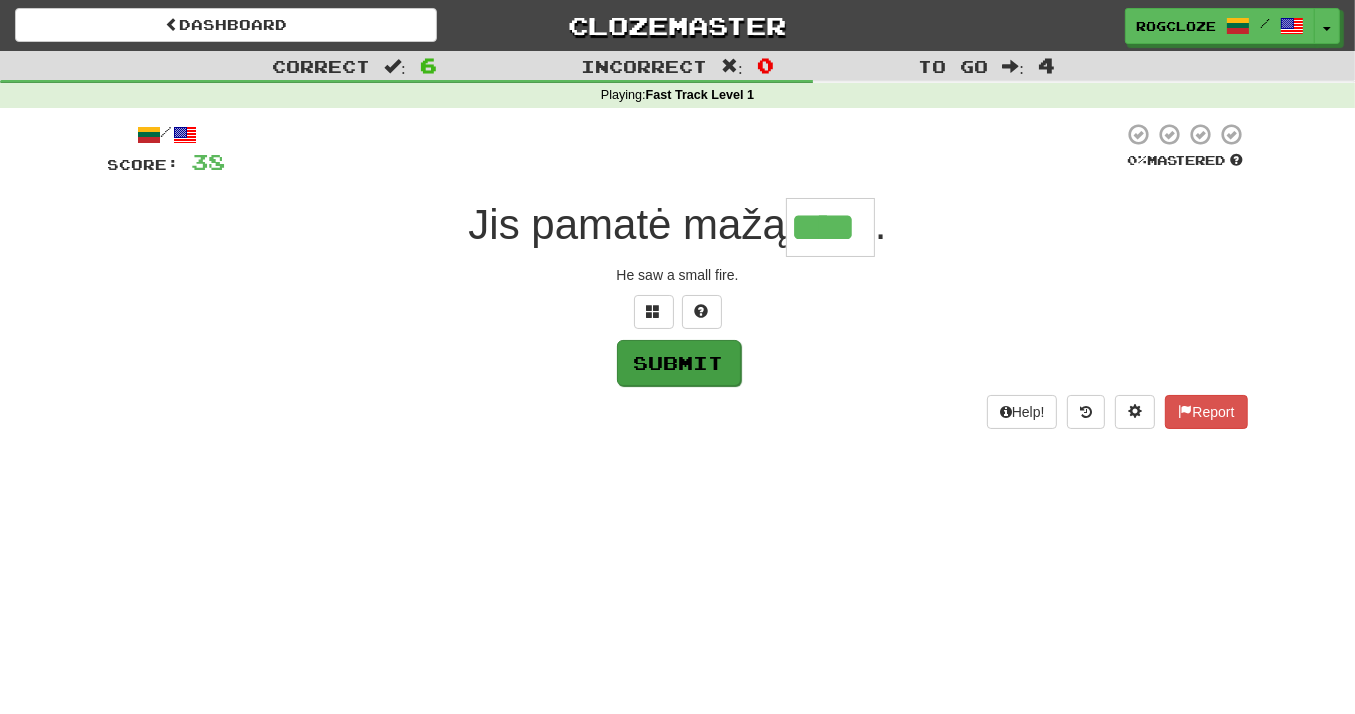 type on "****" 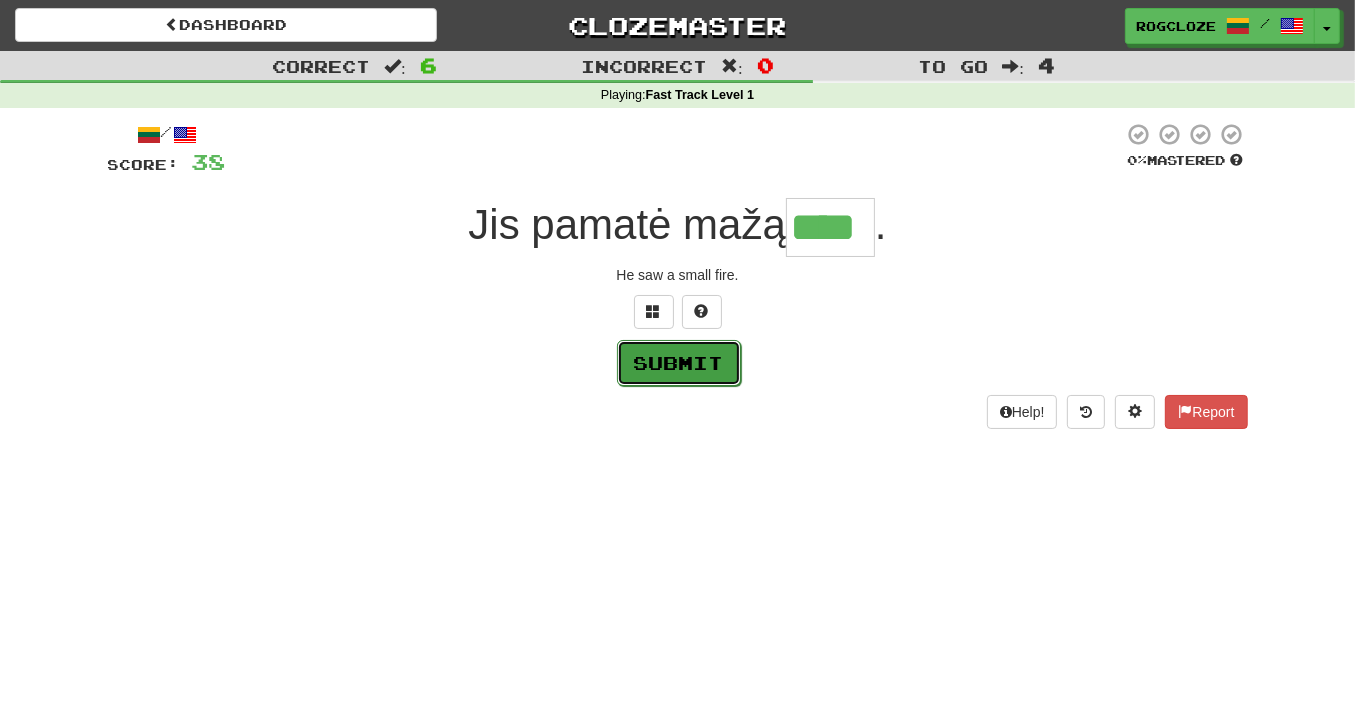 click on "Submit" at bounding box center (679, 363) 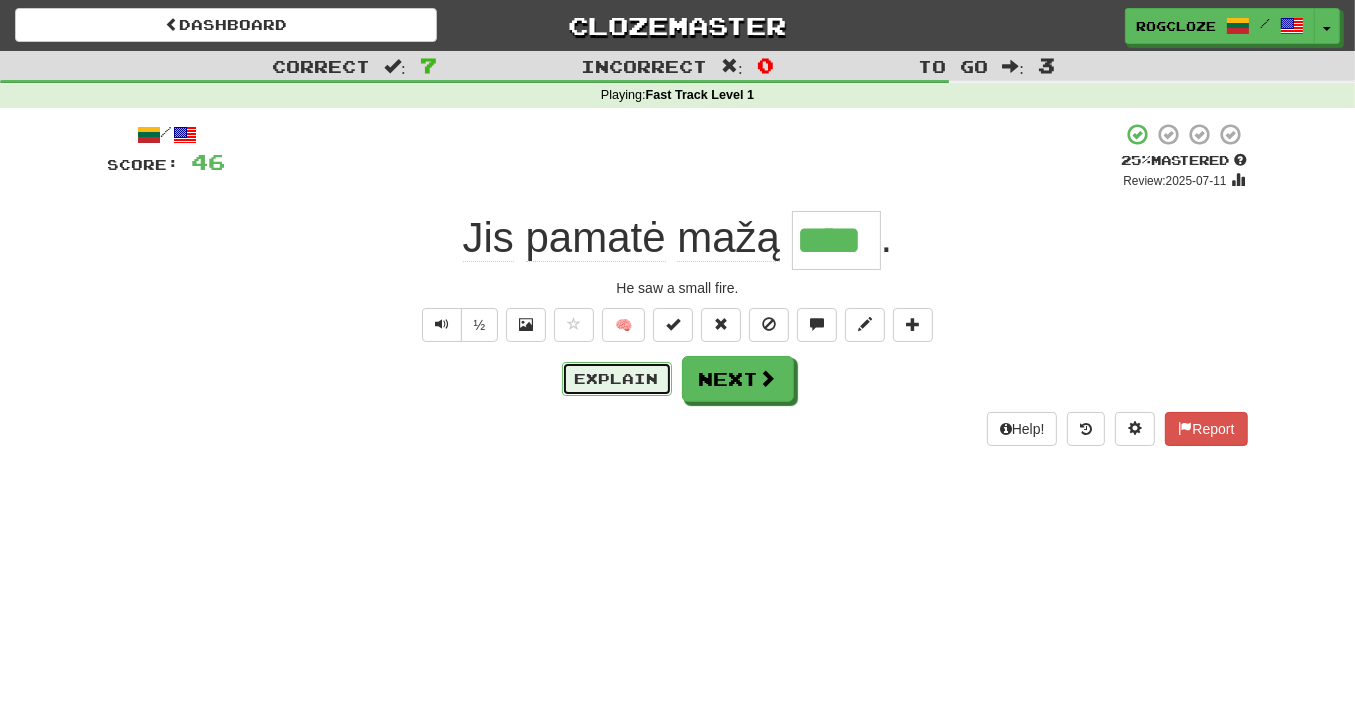 click on "Explain" at bounding box center [617, 379] 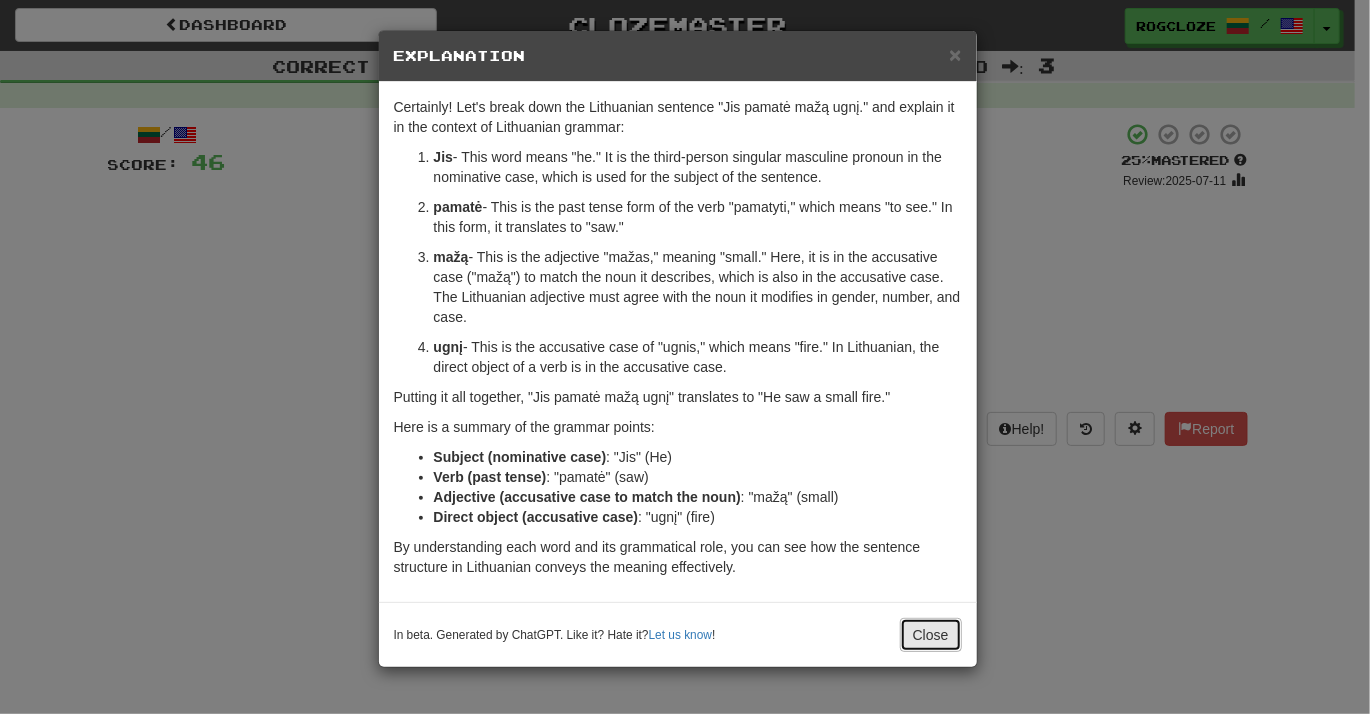 click on "Close" at bounding box center (931, 635) 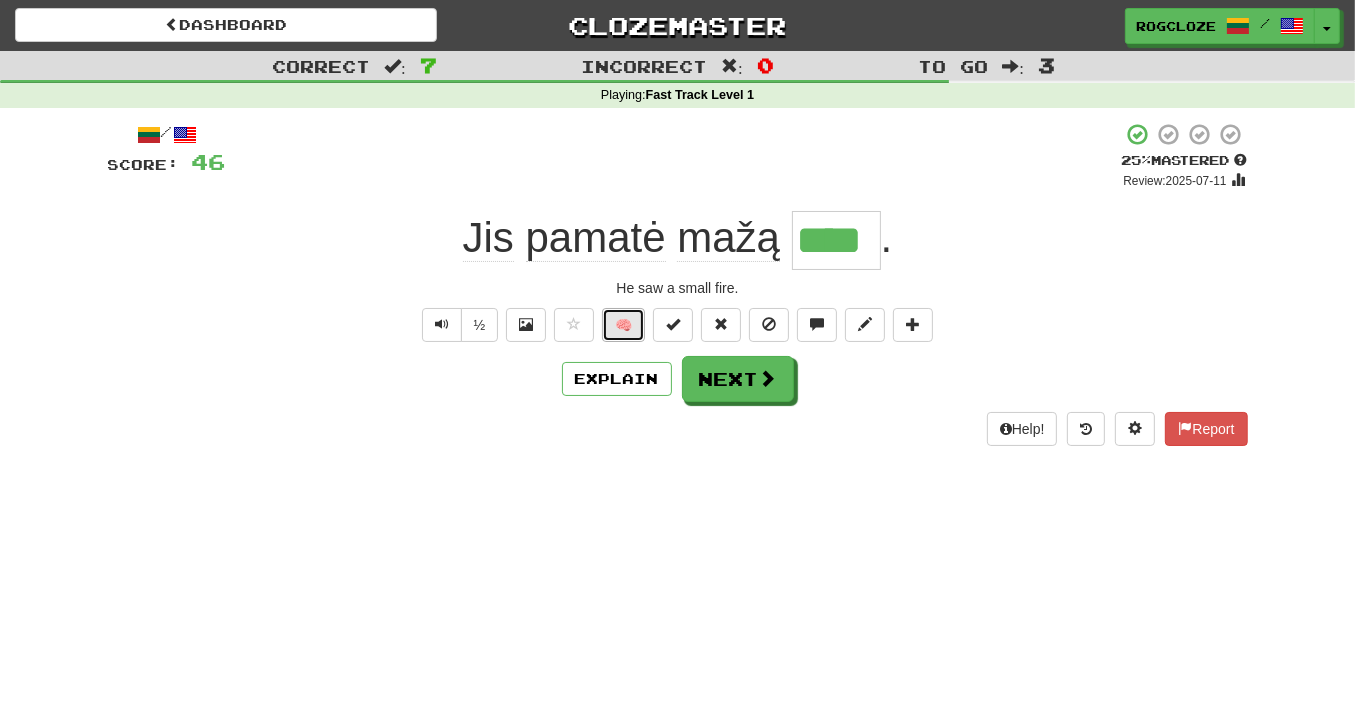 click on "🧠" at bounding box center (623, 325) 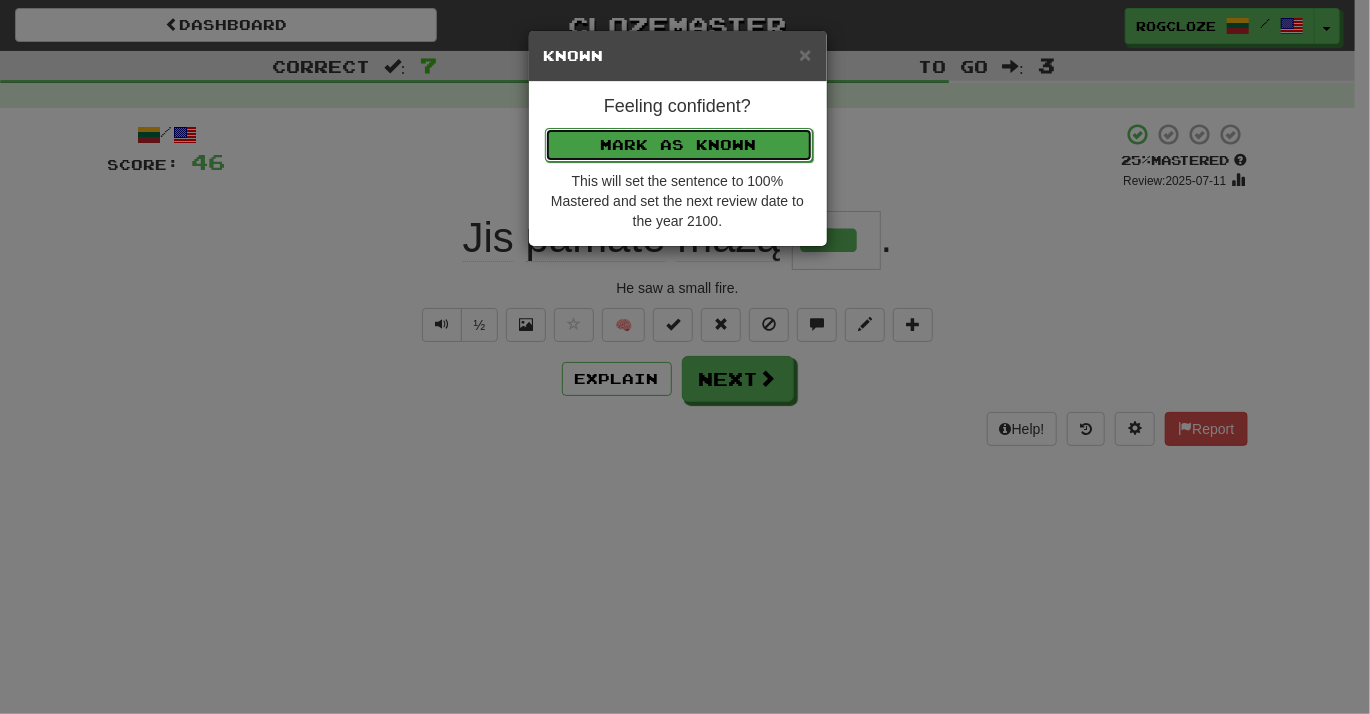 click on "Mark as Known" at bounding box center [679, 145] 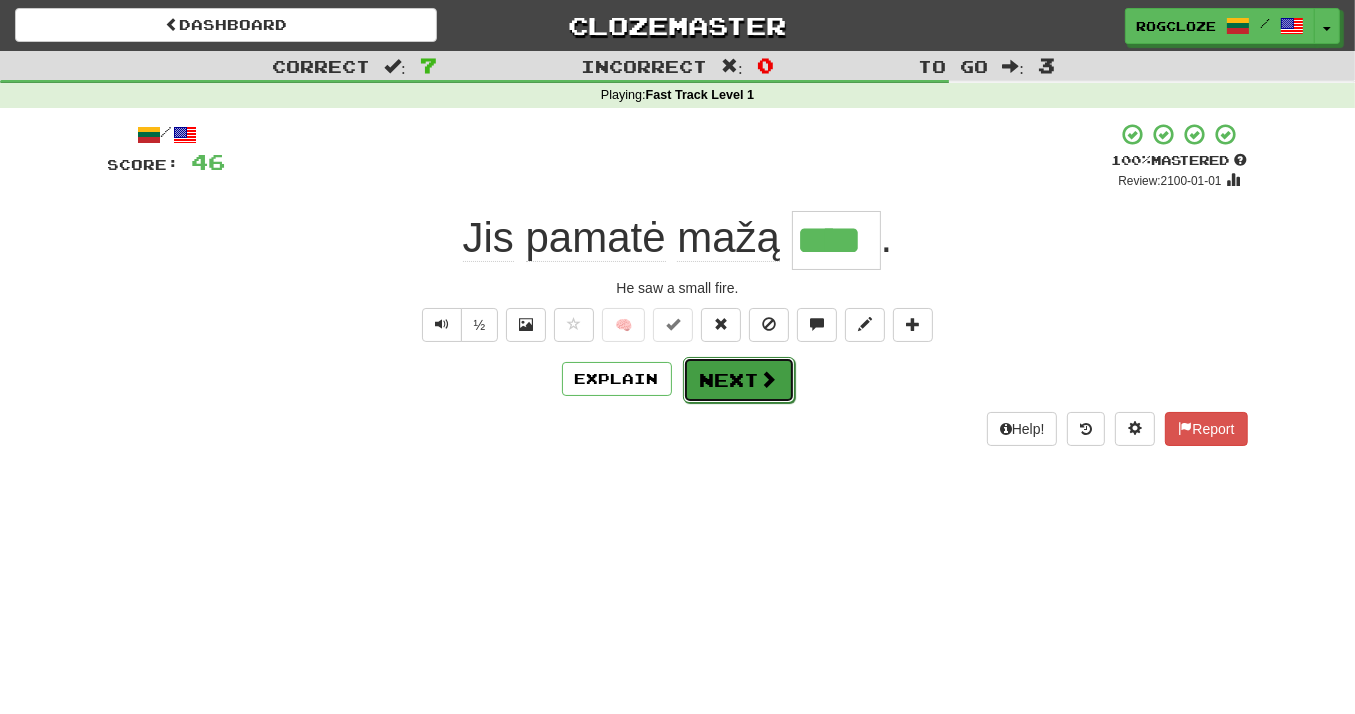 click on "Next" at bounding box center (739, 380) 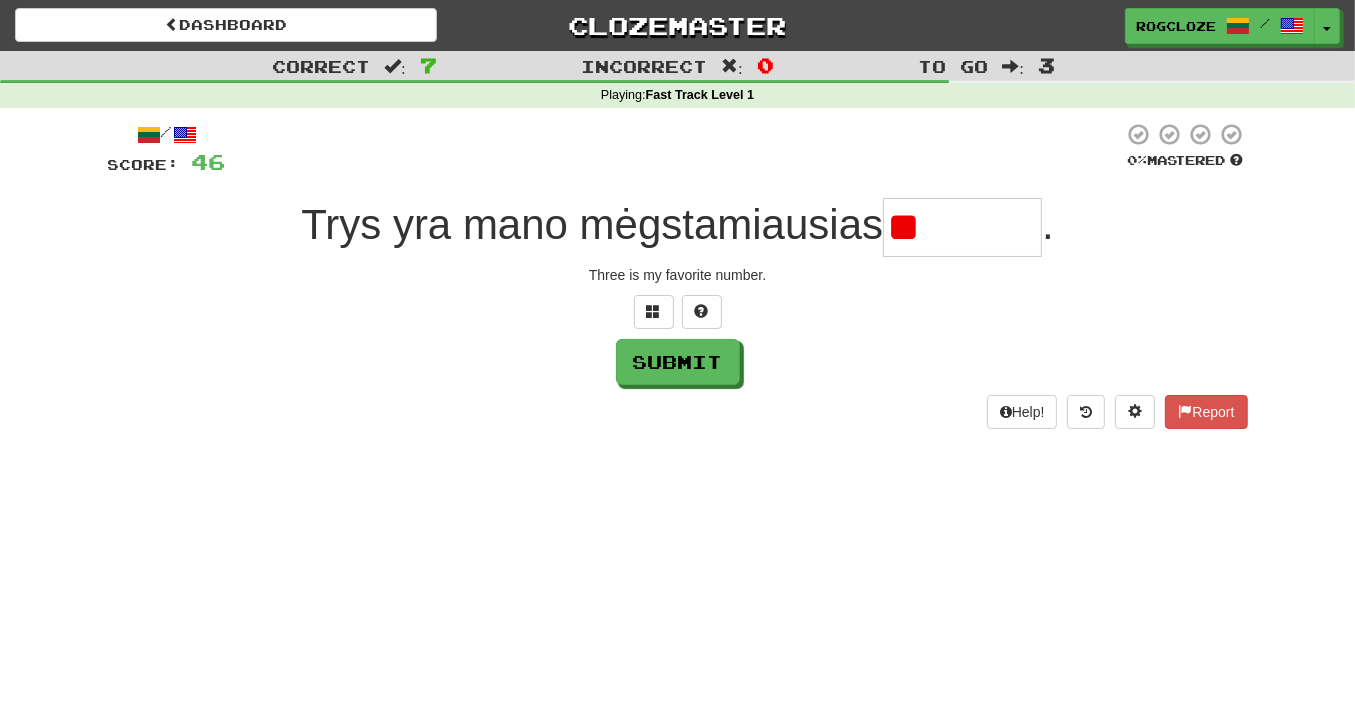 type on "*" 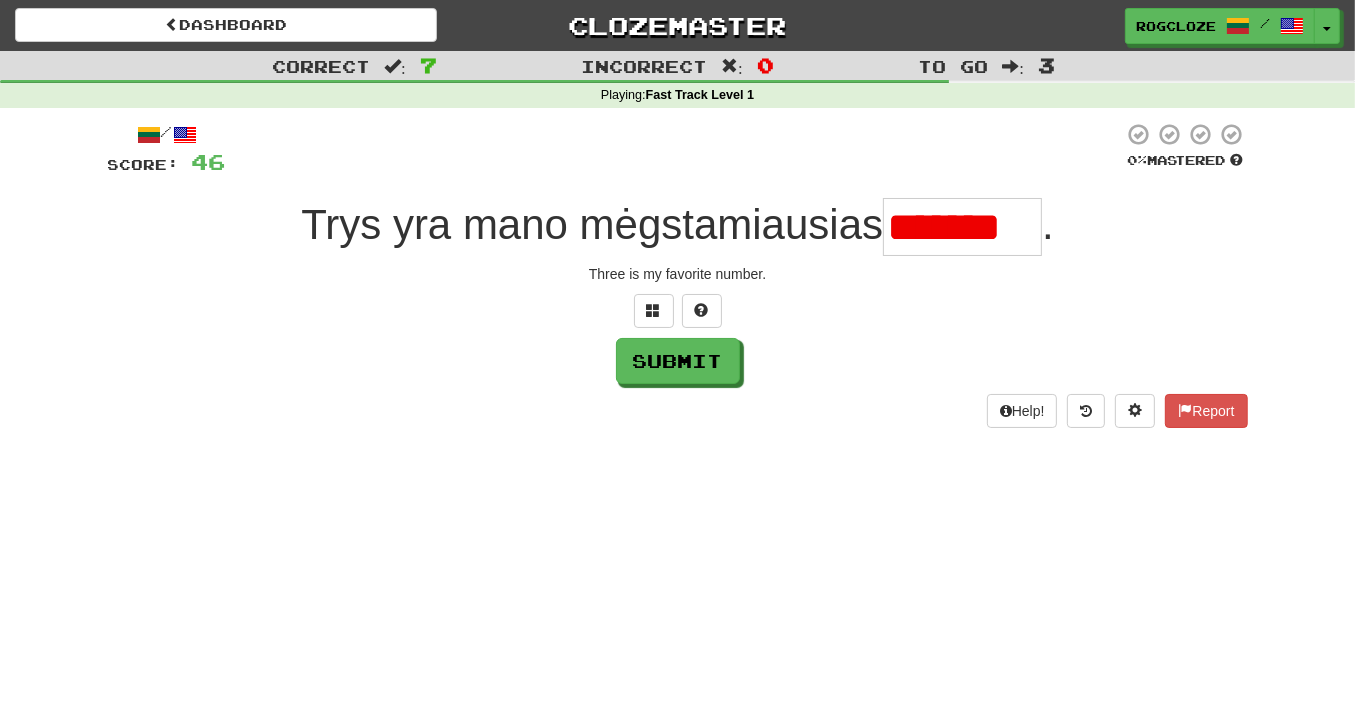 scroll, scrollTop: 0, scrollLeft: 0, axis: both 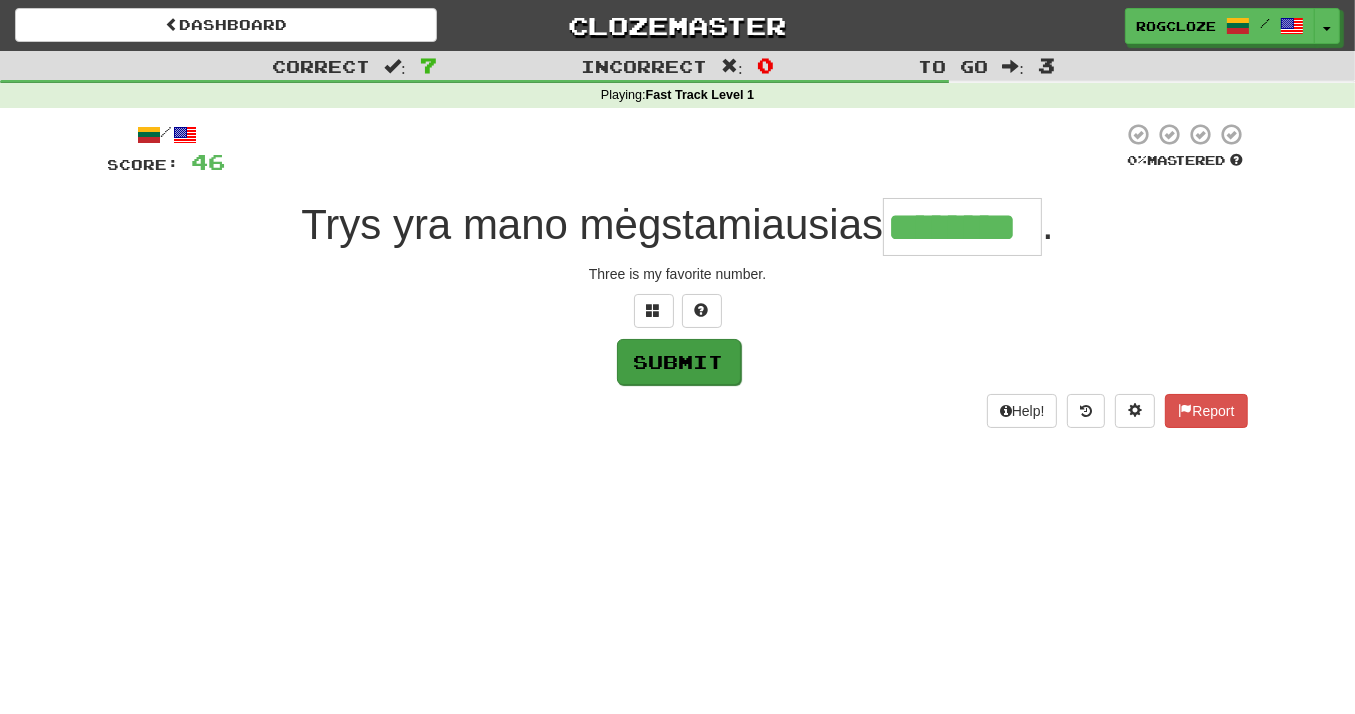 type on "********" 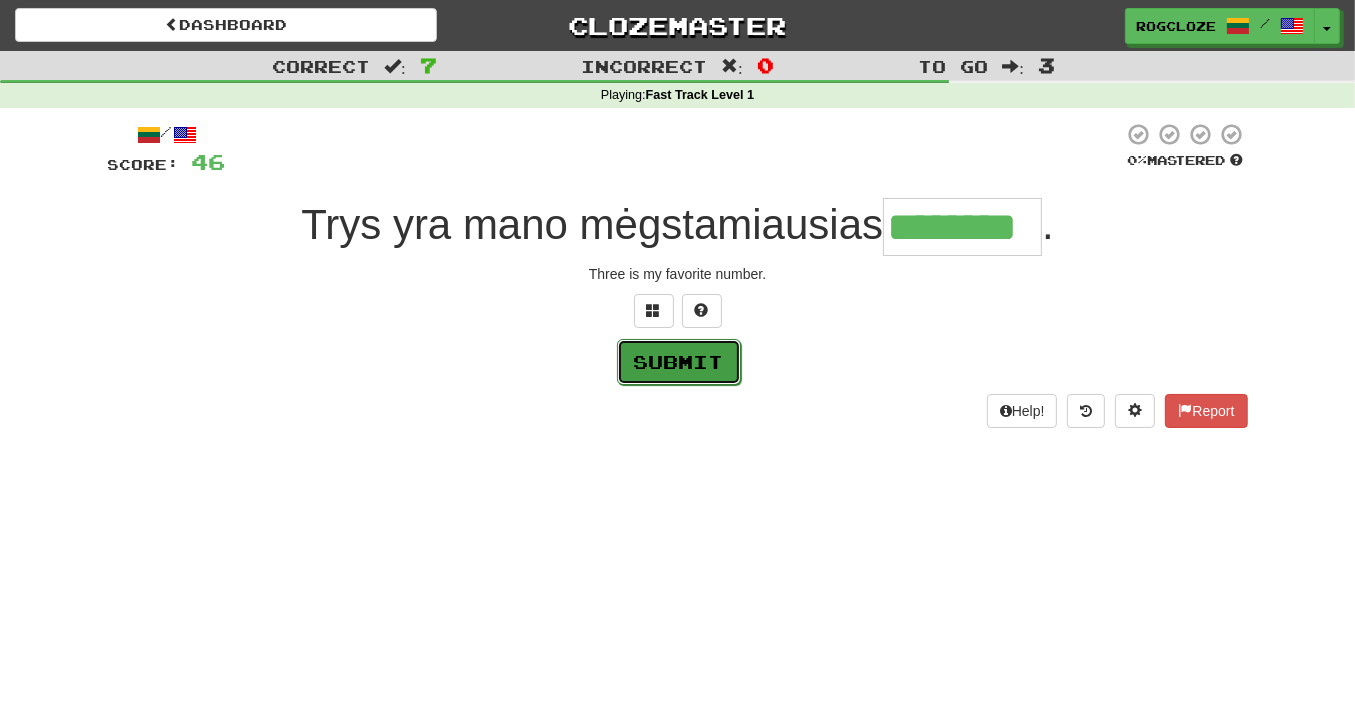click on "Submit" at bounding box center (679, 362) 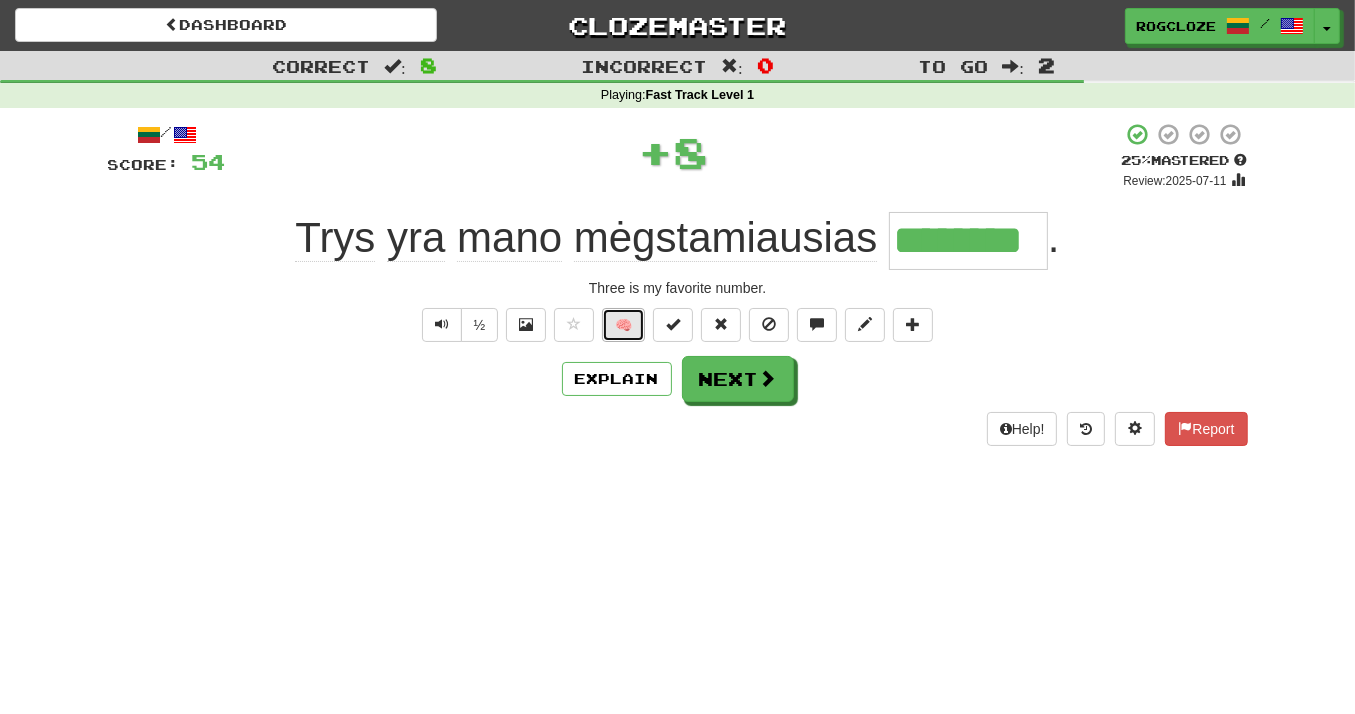 click on "🧠" at bounding box center (623, 325) 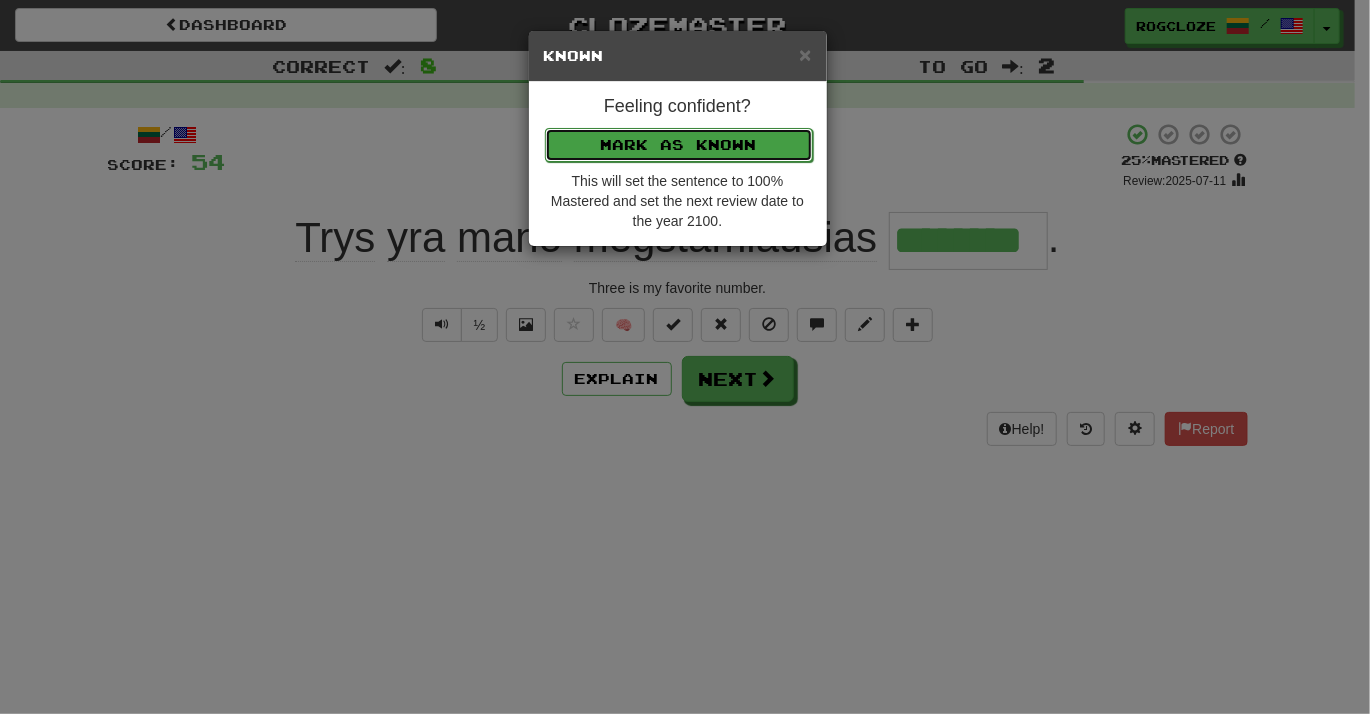 click on "Mark as Known" at bounding box center [679, 145] 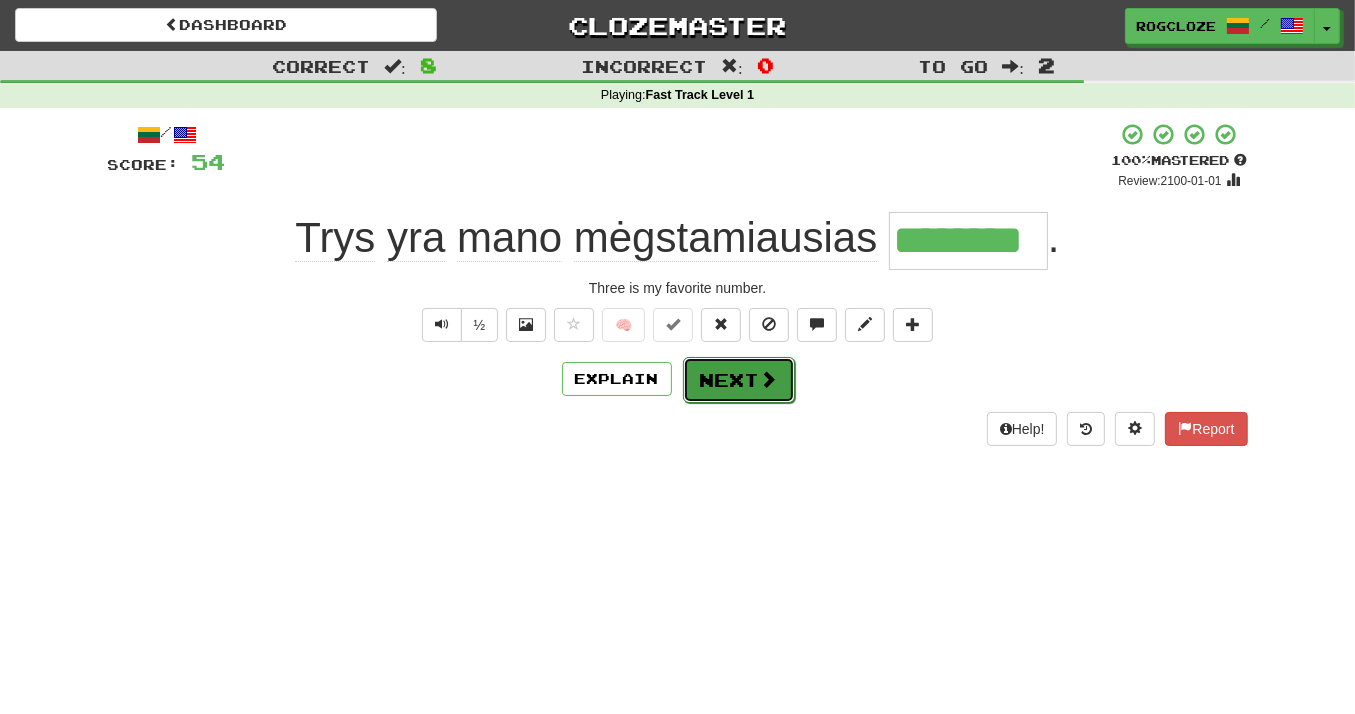 click on "Next" at bounding box center [739, 380] 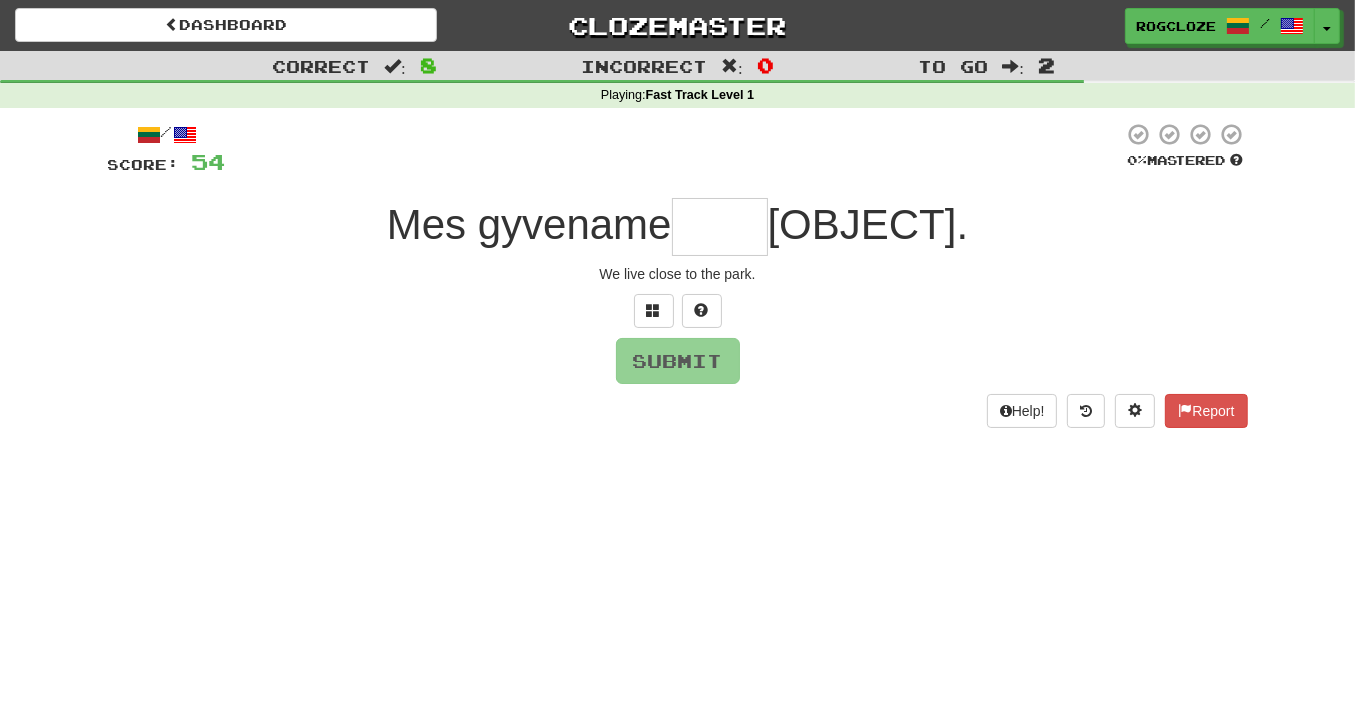 type on "*" 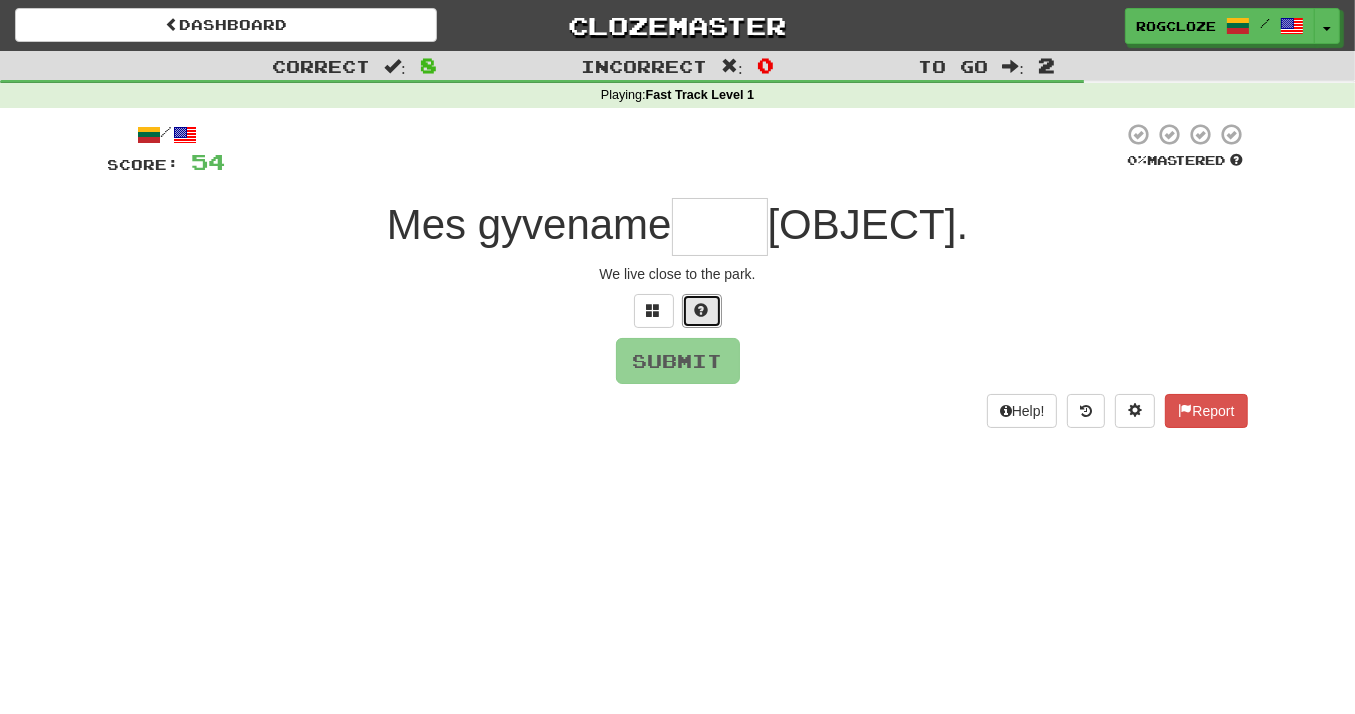 click at bounding box center [702, 311] 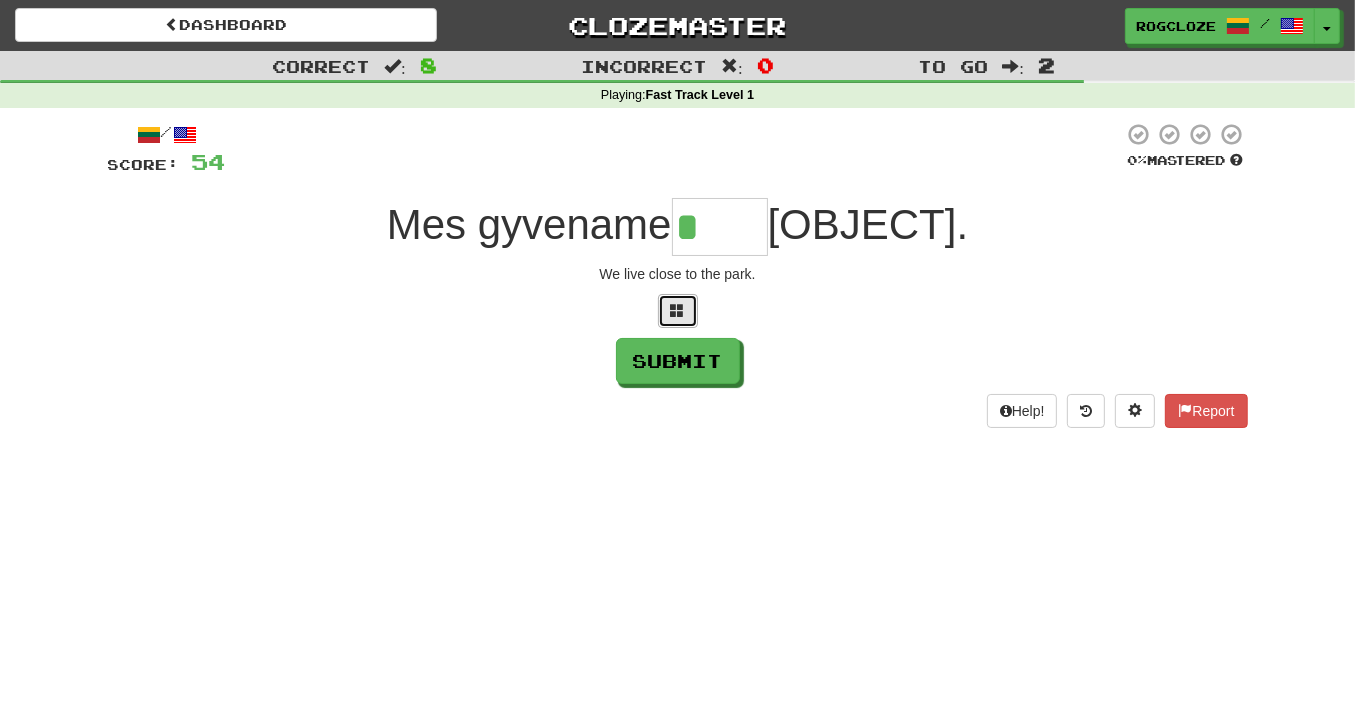 click at bounding box center [678, 311] 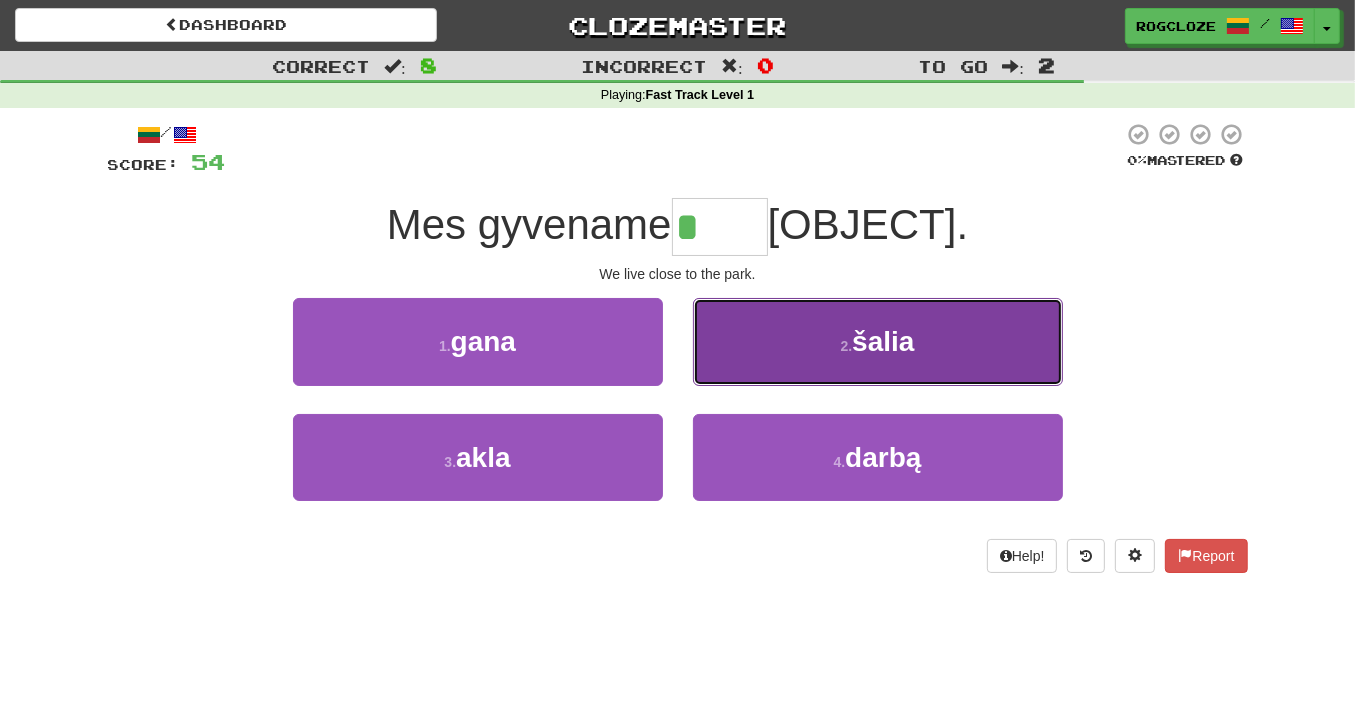 click on "2 . šalia" at bounding box center [878, 341] 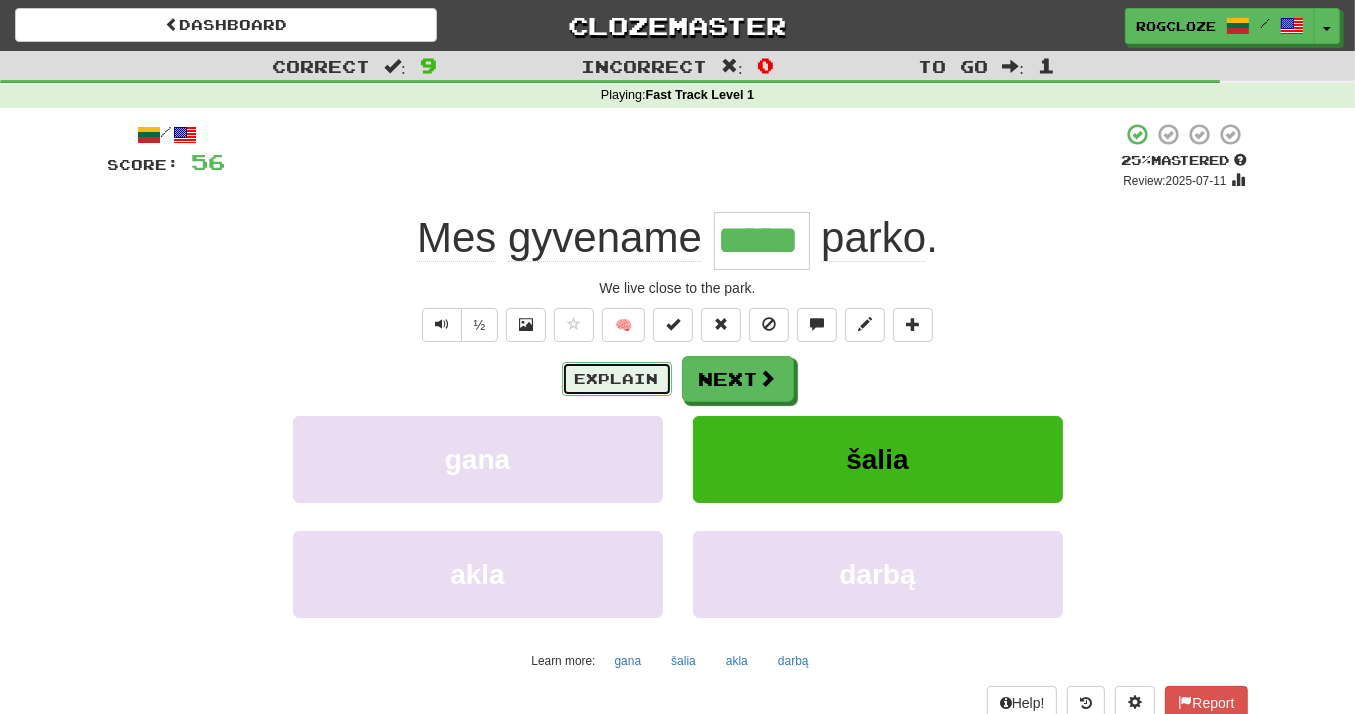 click on "Explain" at bounding box center [617, 379] 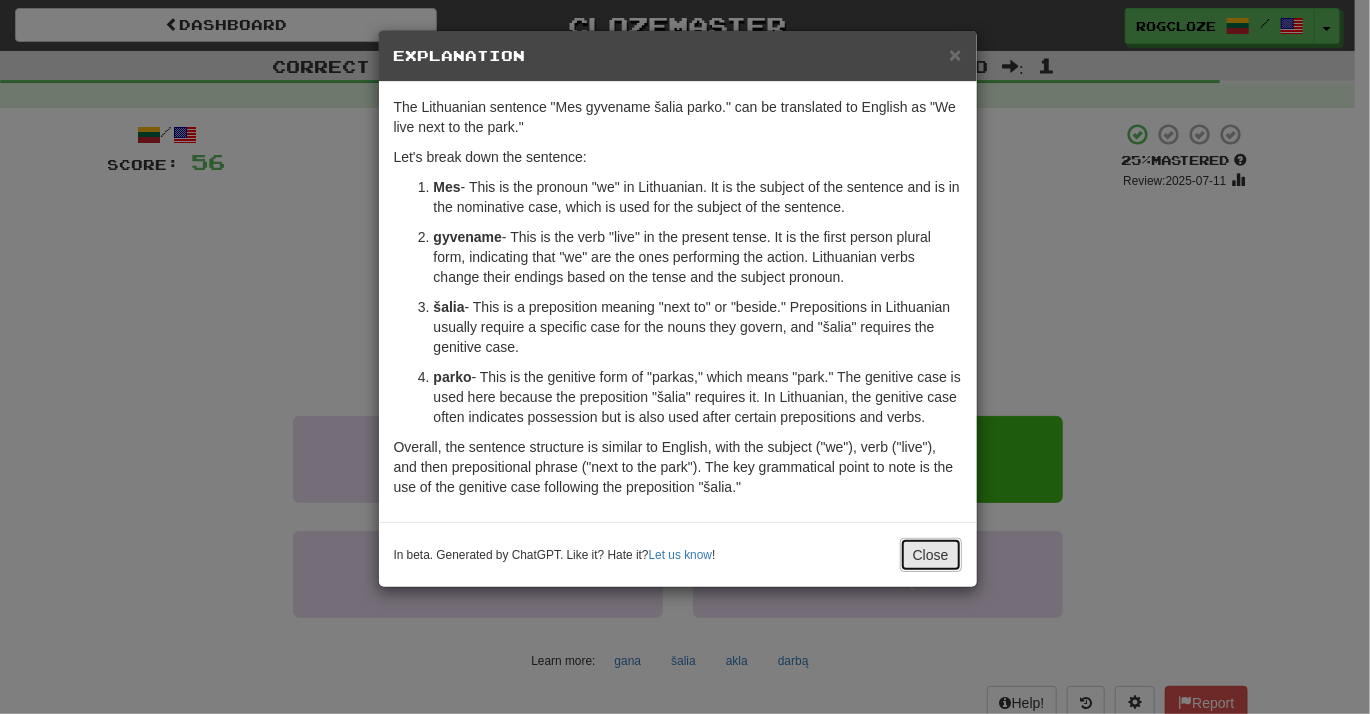 click on "Close" at bounding box center [931, 555] 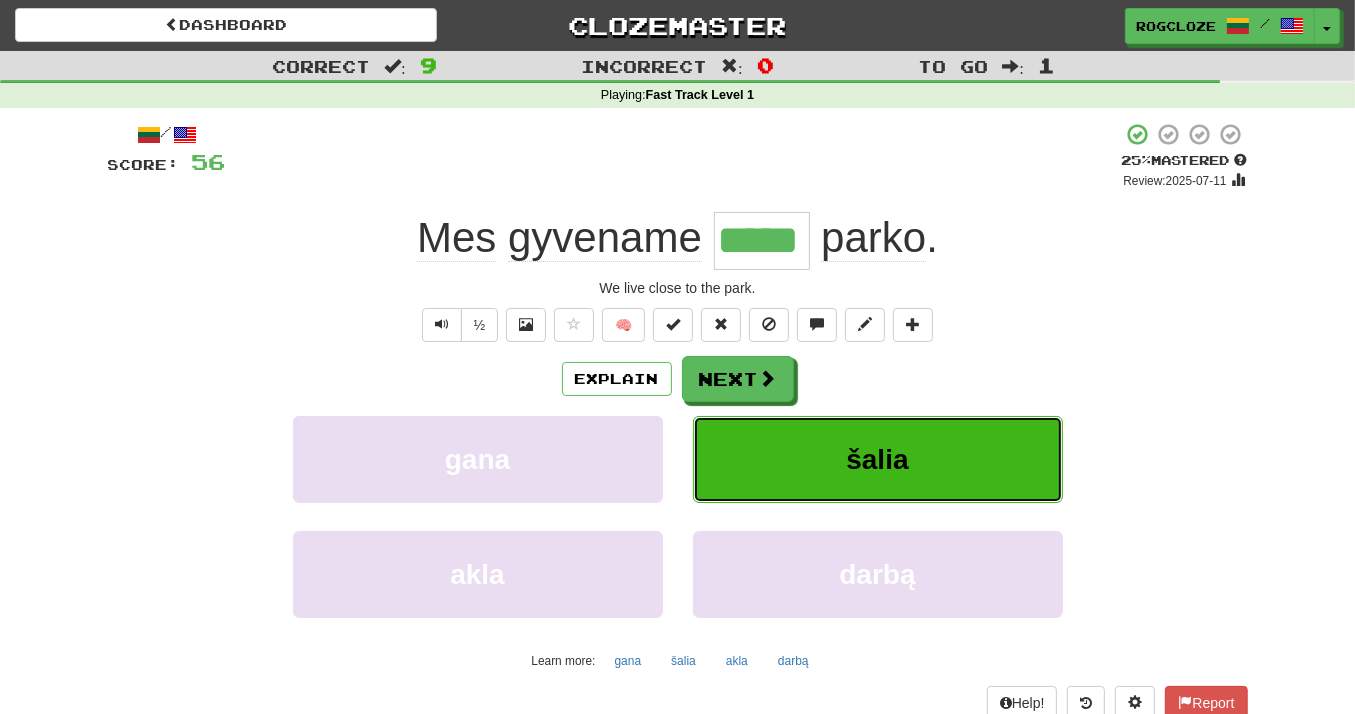 click on "šalia" at bounding box center (878, 459) 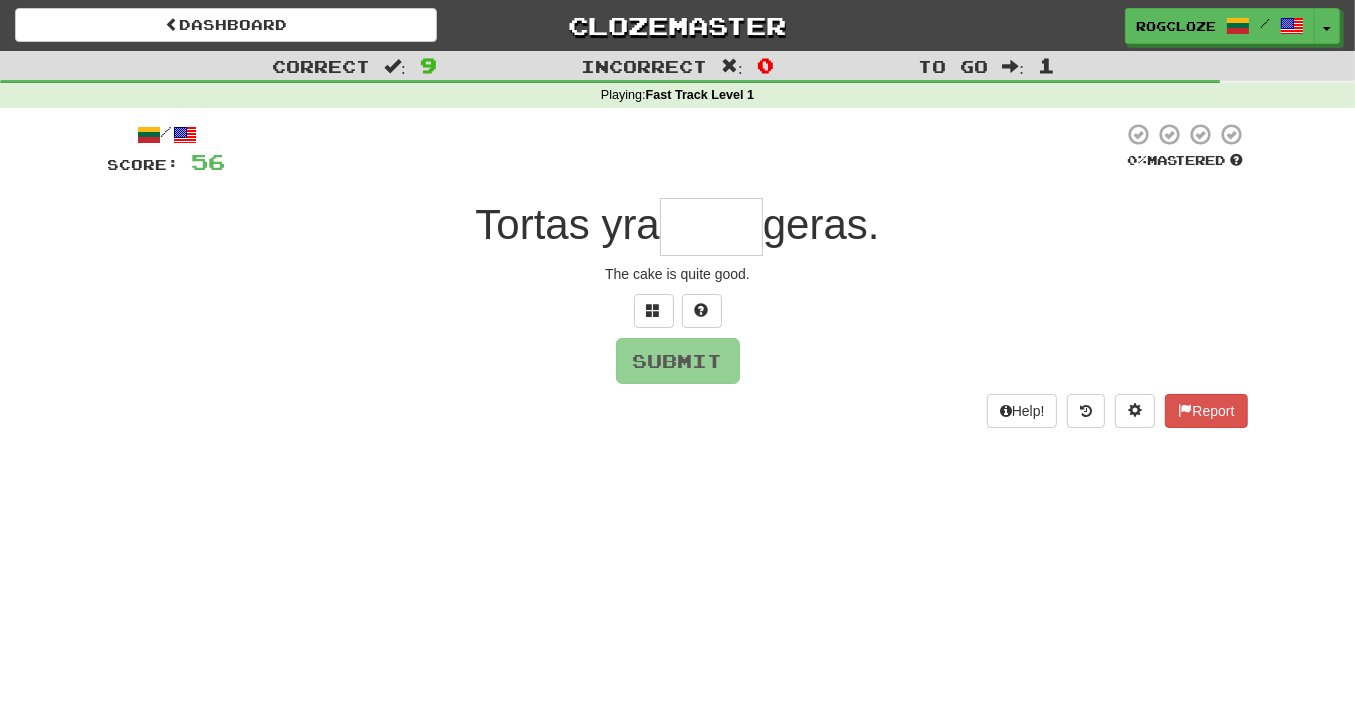 type on "*" 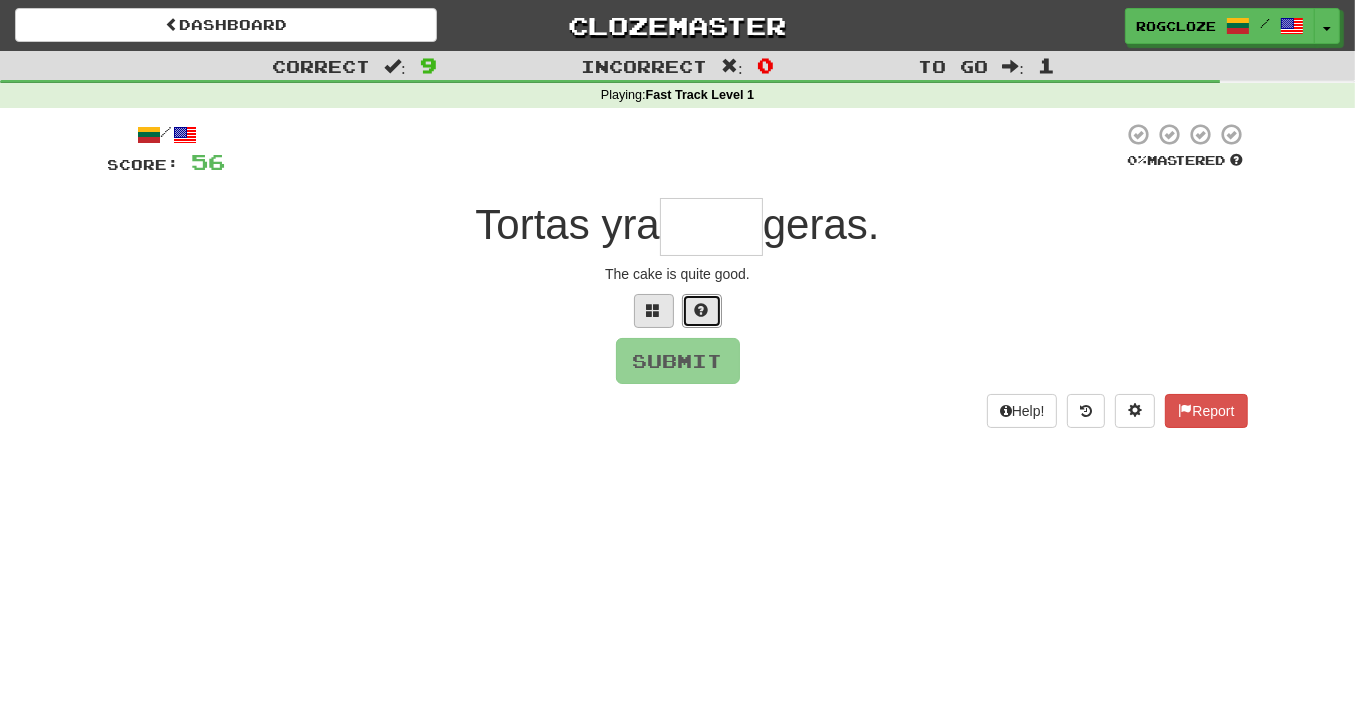 click at bounding box center [702, 310] 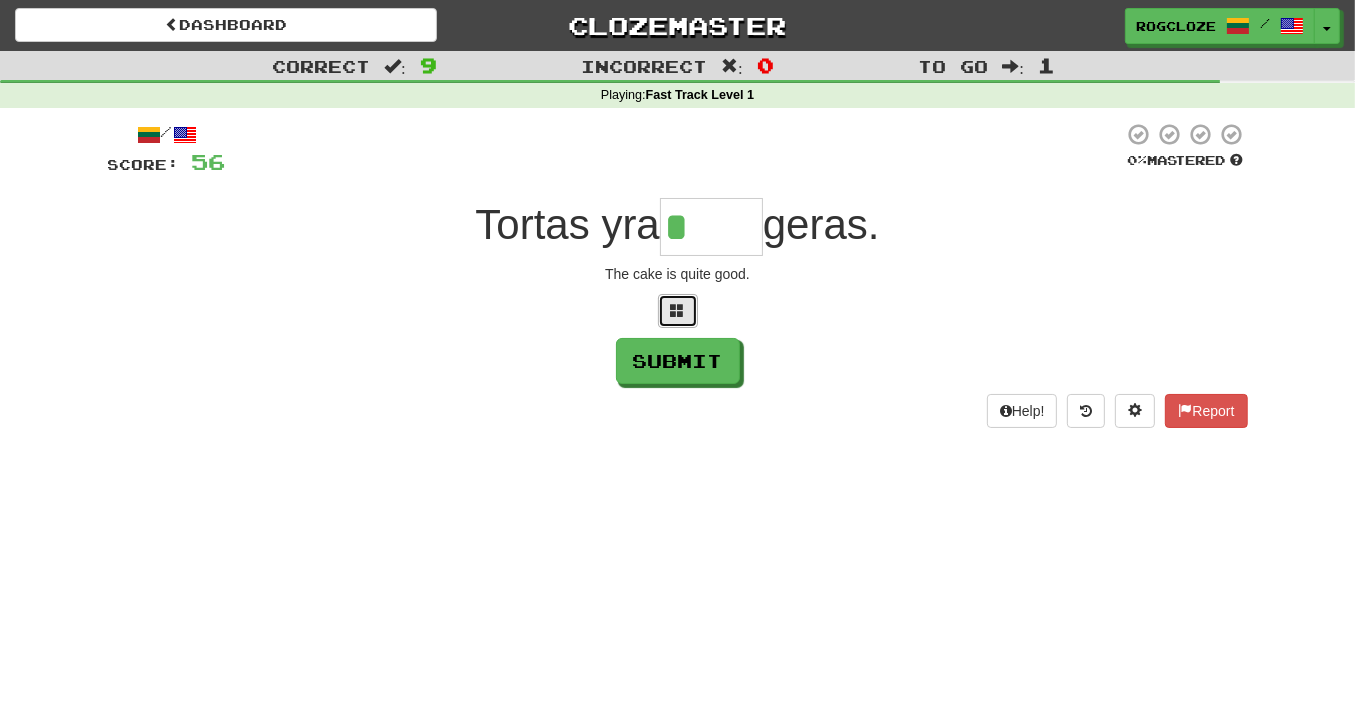click at bounding box center [678, 311] 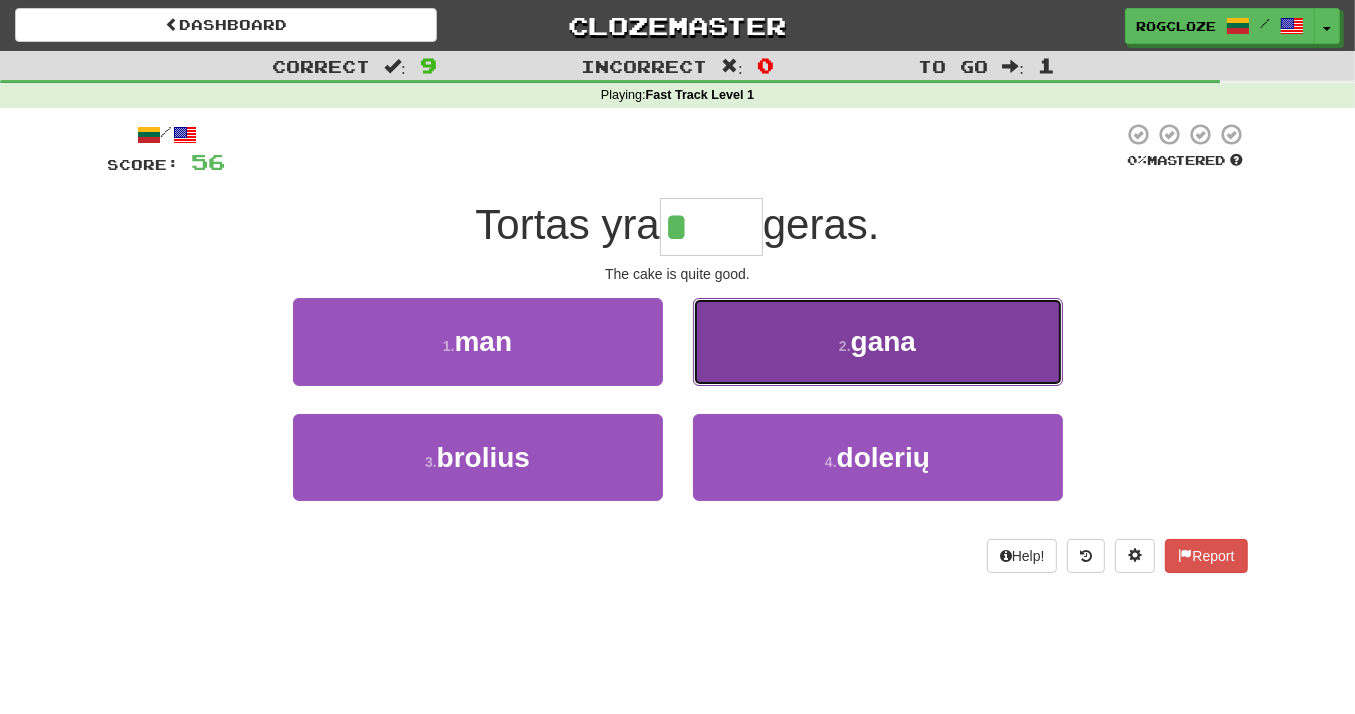 click on "2 .  gana" at bounding box center [878, 341] 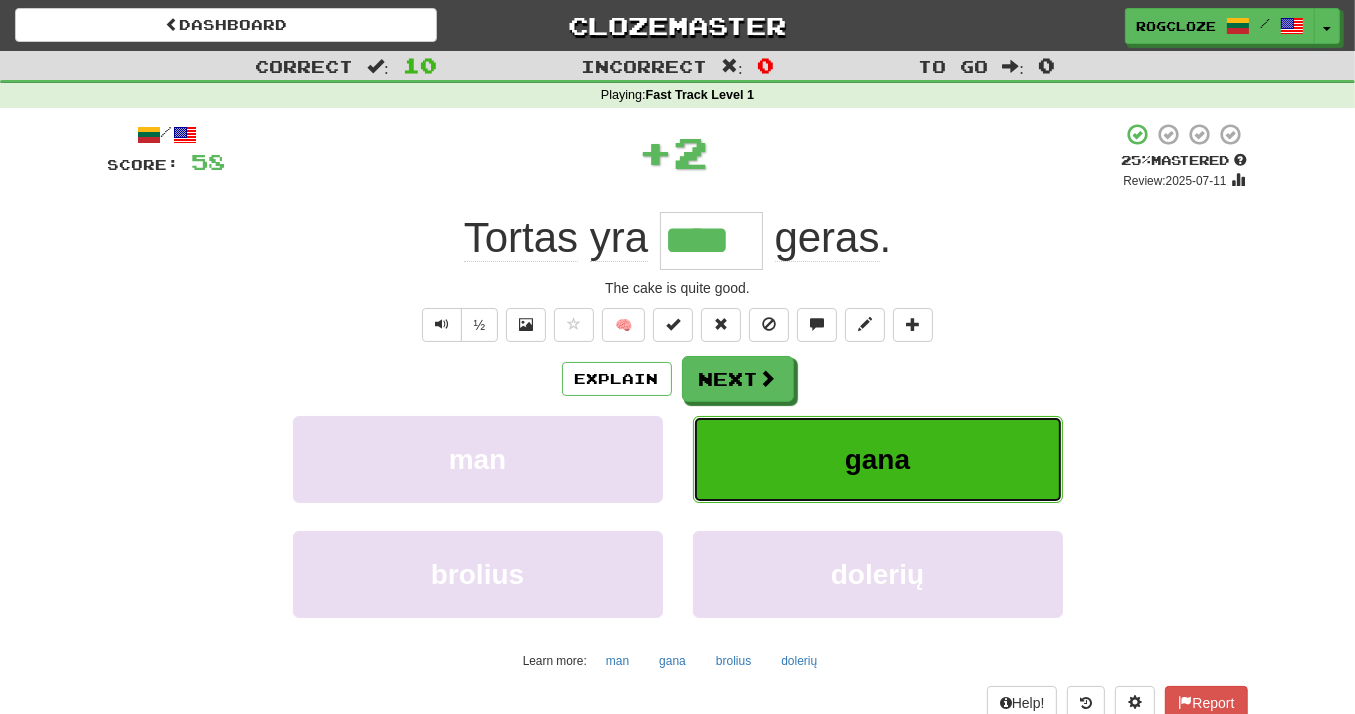 click on "gana" at bounding box center (878, 459) 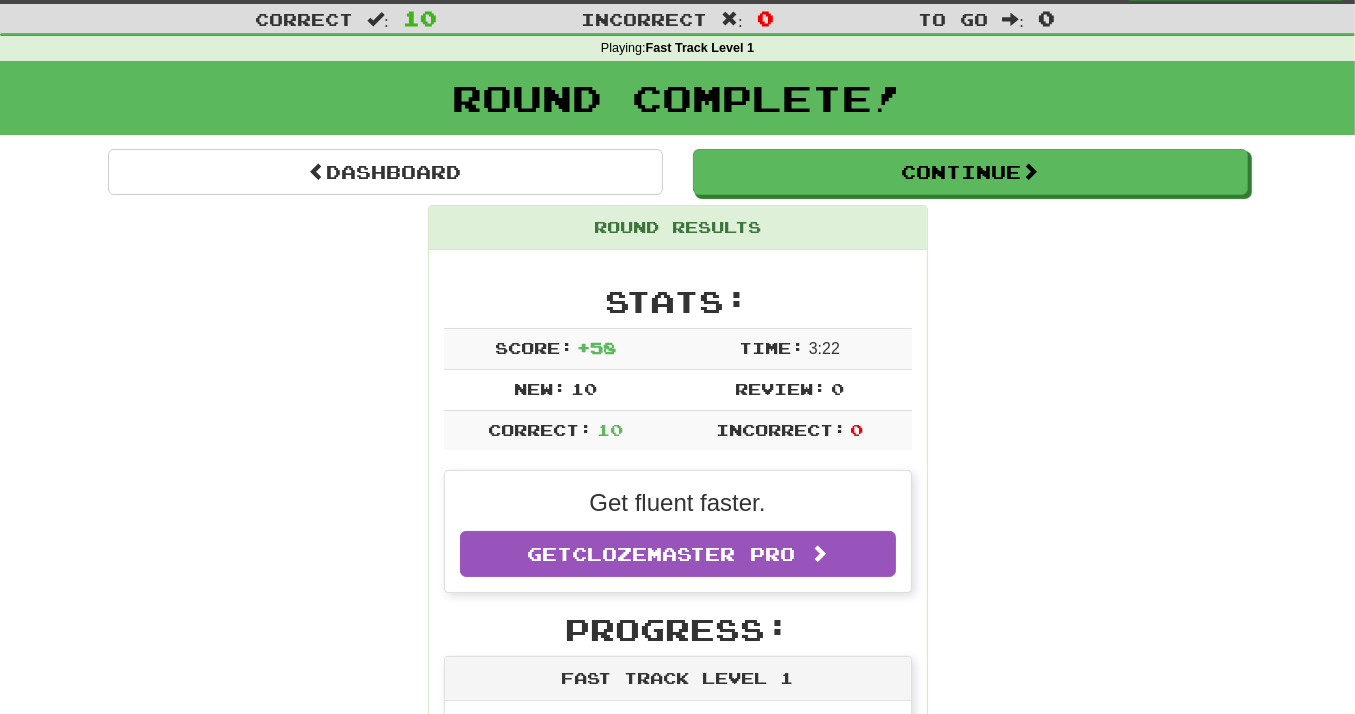 scroll, scrollTop: 104, scrollLeft: 0, axis: vertical 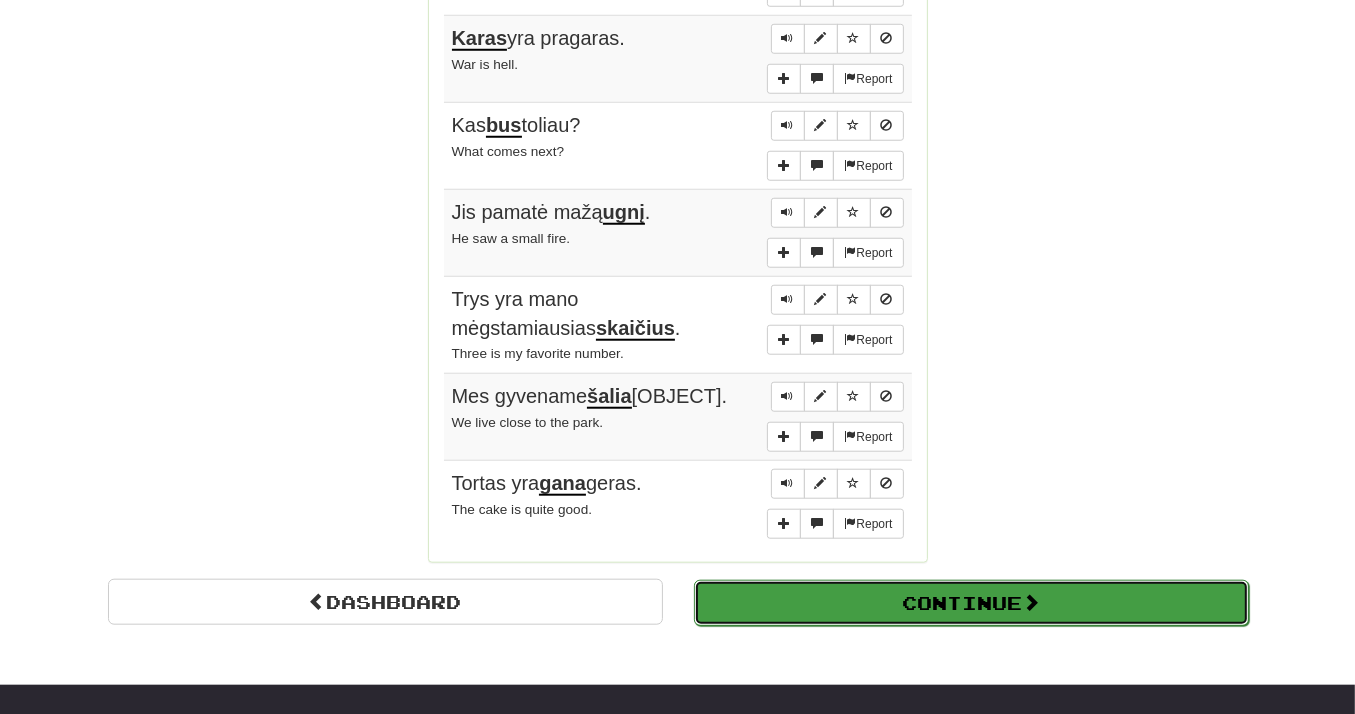 click on "Continue" at bounding box center (971, 603) 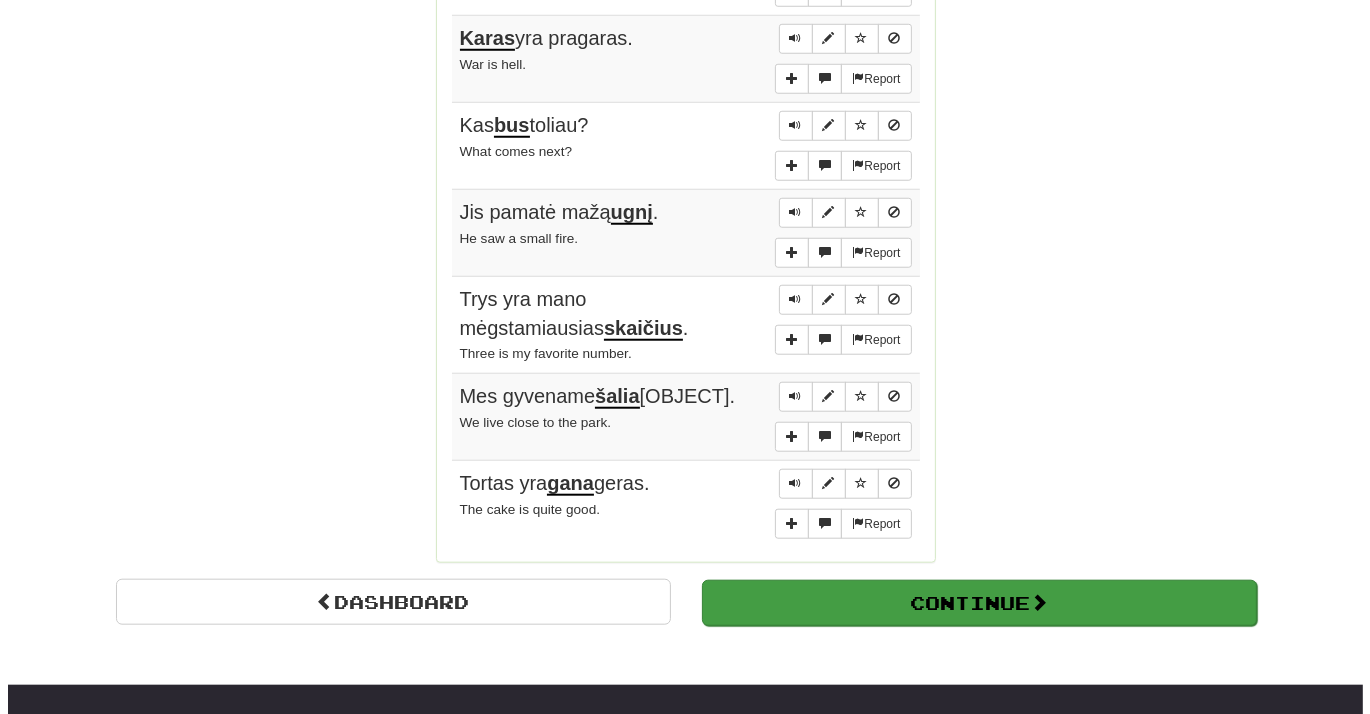 scroll, scrollTop: 710, scrollLeft: 0, axis: vertical 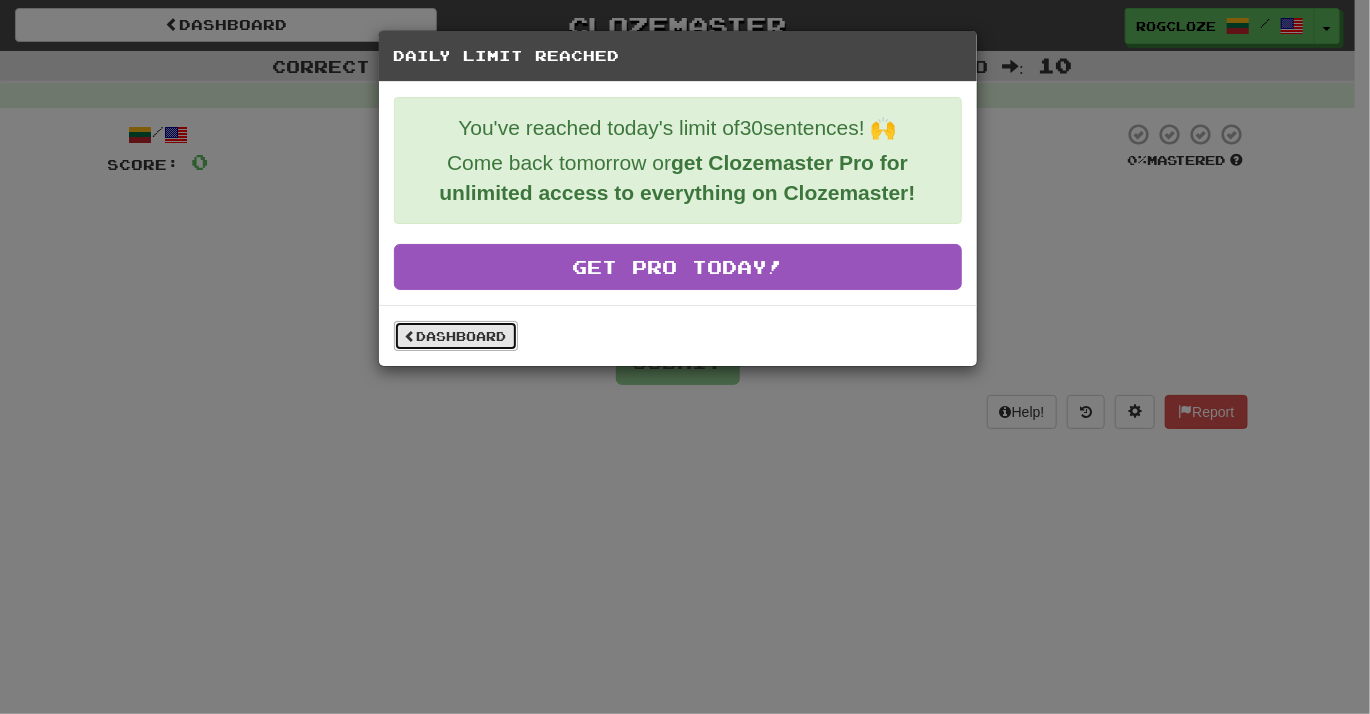 click on "Dashboard" at bounding box center [456, 336] 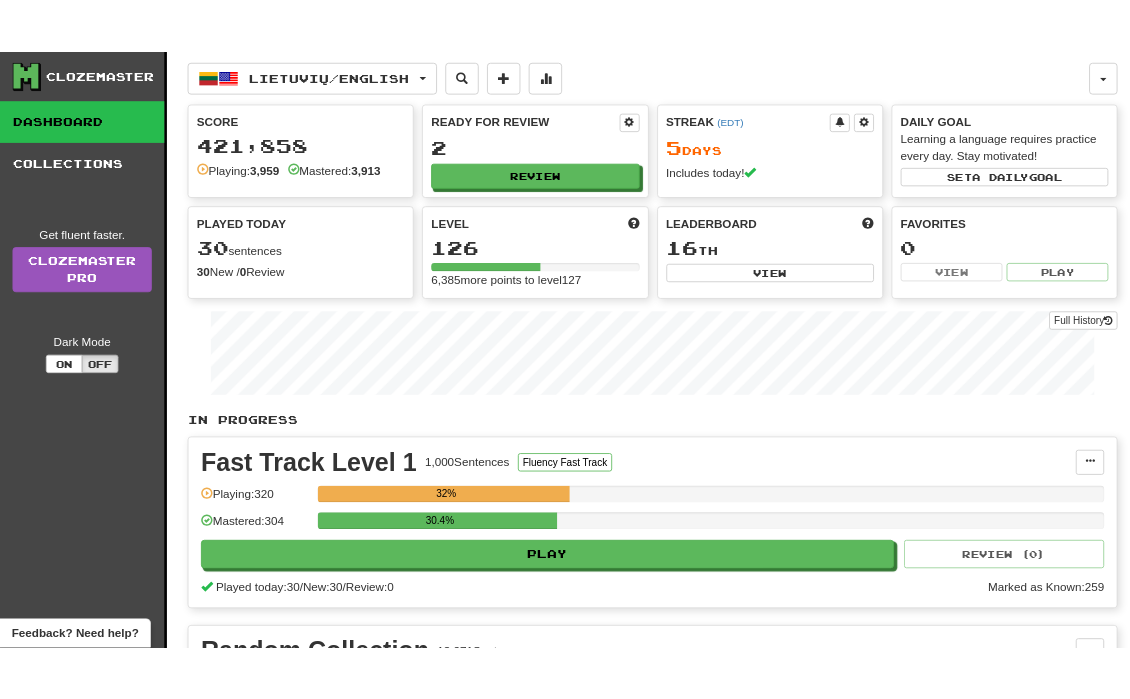 scroll, scrollTop: 0, scrollLeft: 0, axis: both 